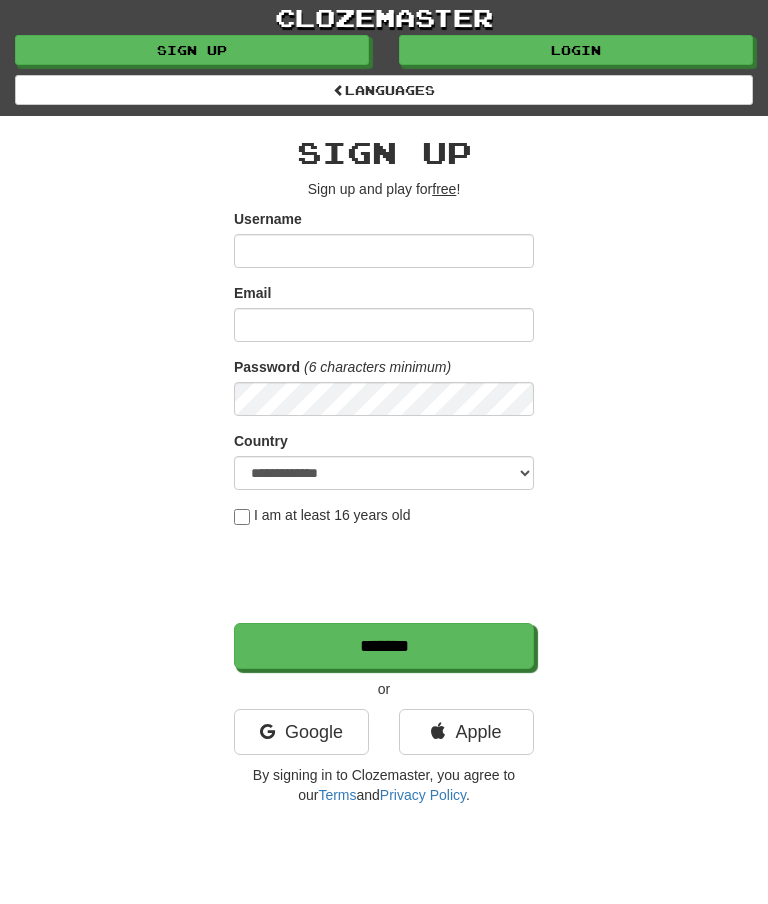 scroll, scrollTop: 0, scrollLeft: 0, axis: both 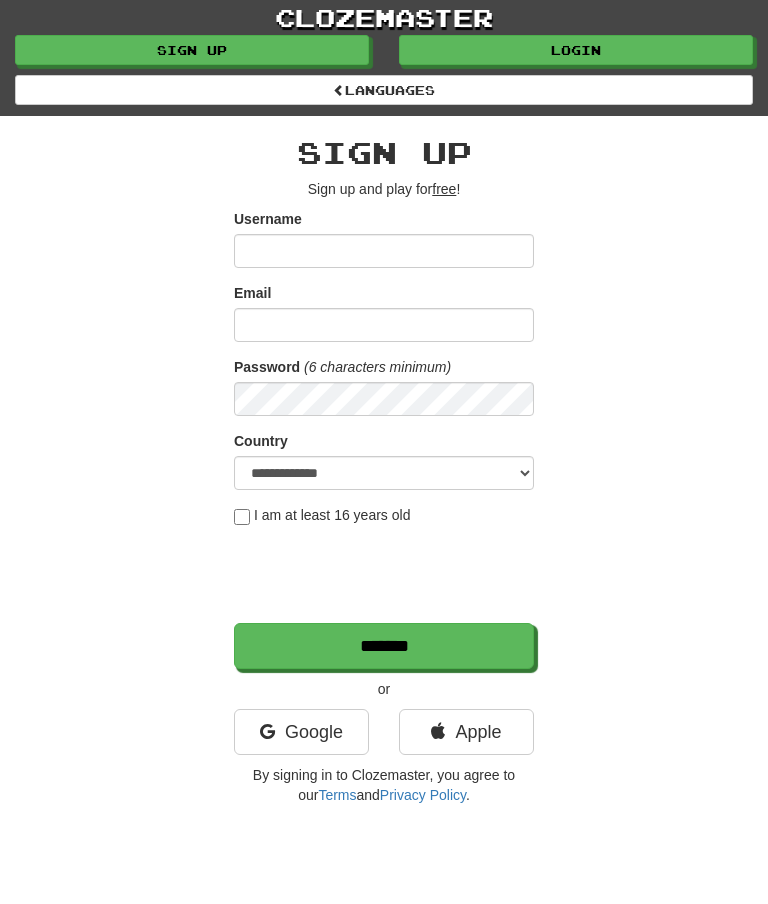 click on "Login" at bounding box center [576, 50] 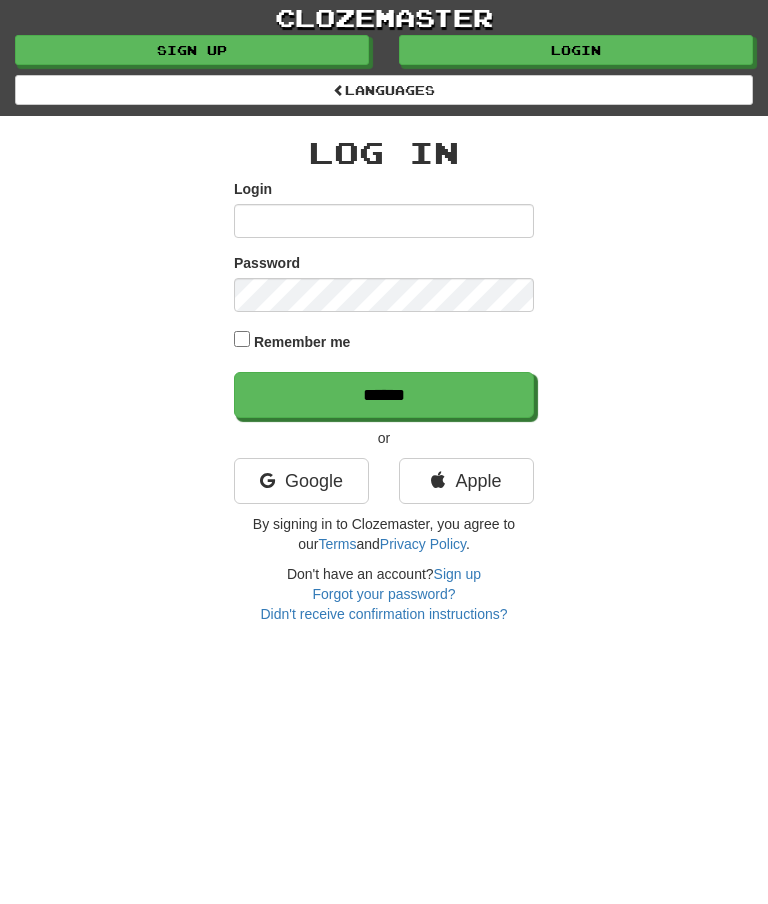 scroll, scrollTop: 0, scrollLeft: 0, axis: both 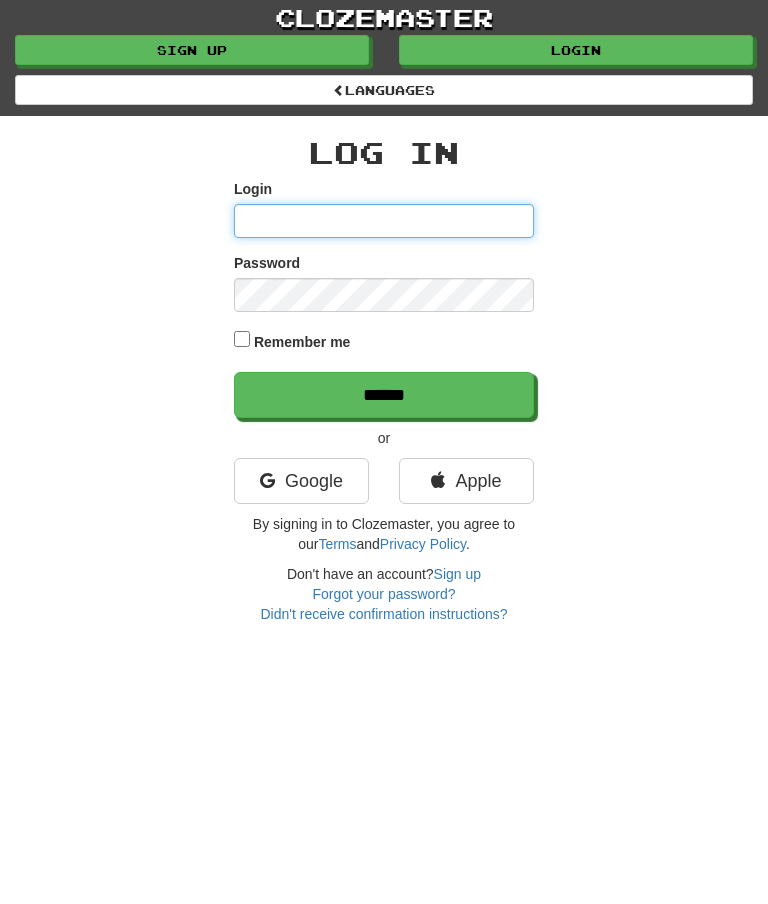 type on "********" 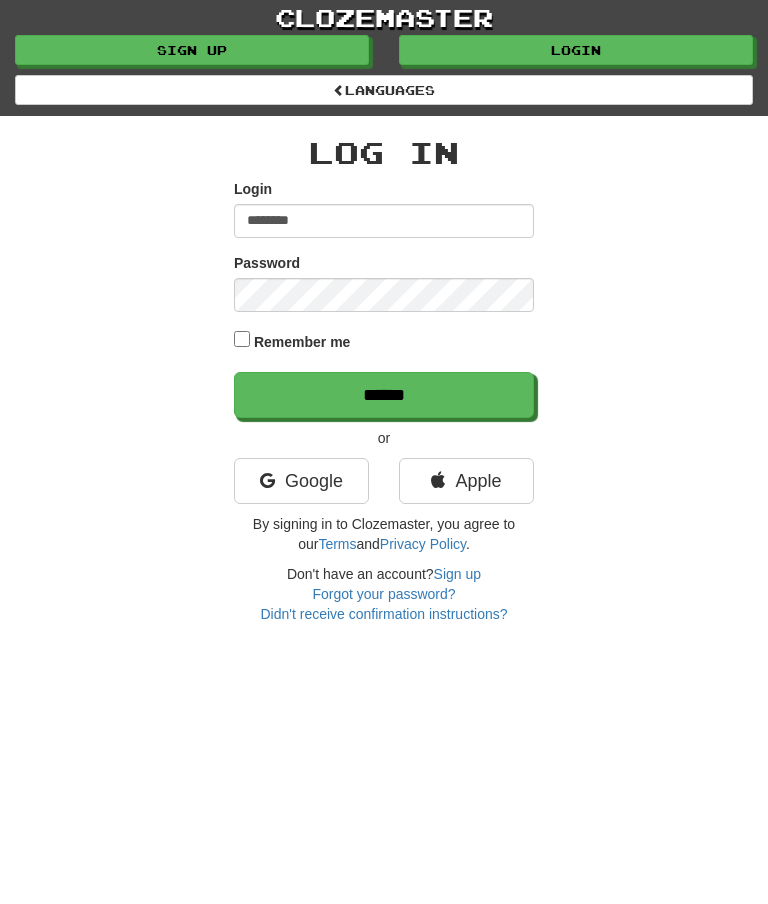 click on "******" at bounding box center [384, 395] 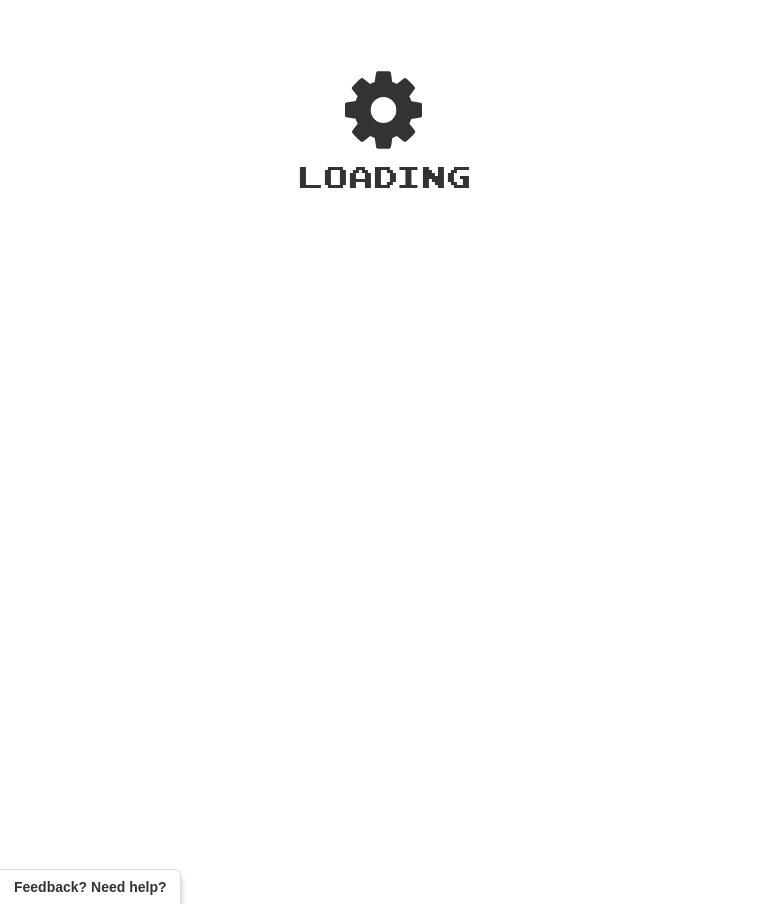 scroll, scrollTop: 0, scrollLeft: 0, axis: both 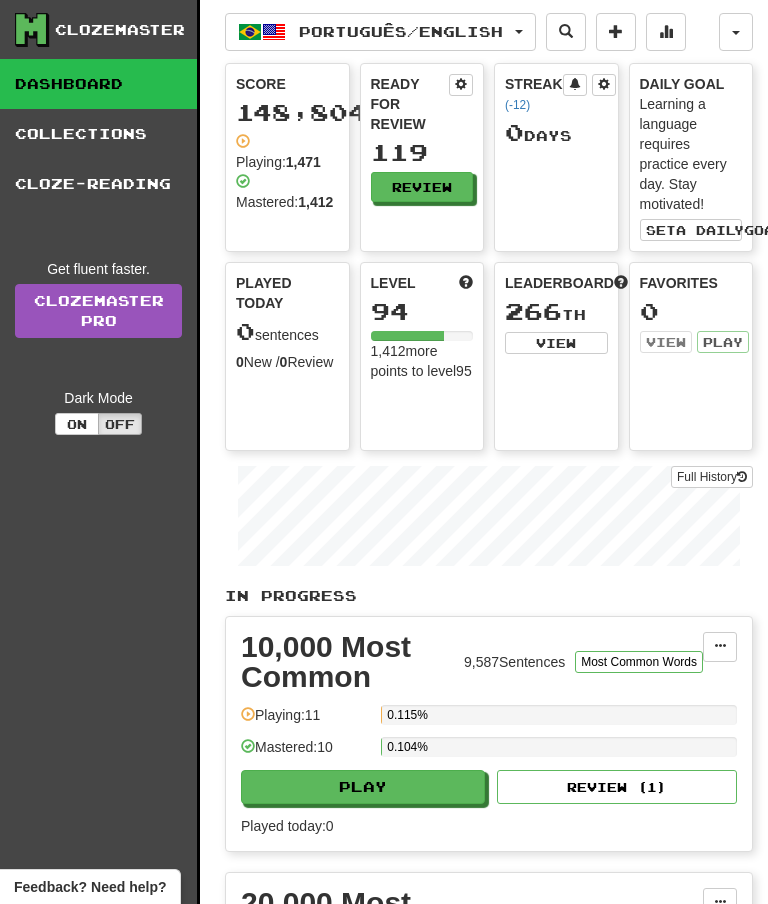 click on "Review" at bounding box center [422, 187] 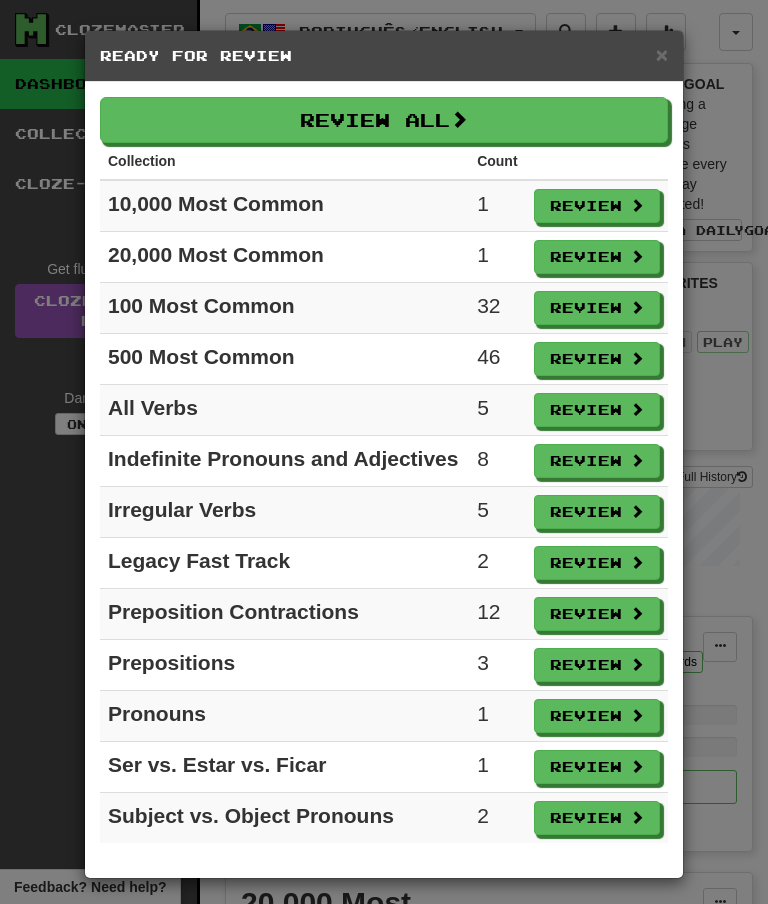click on "Review All" at bounding box center (384, 120) 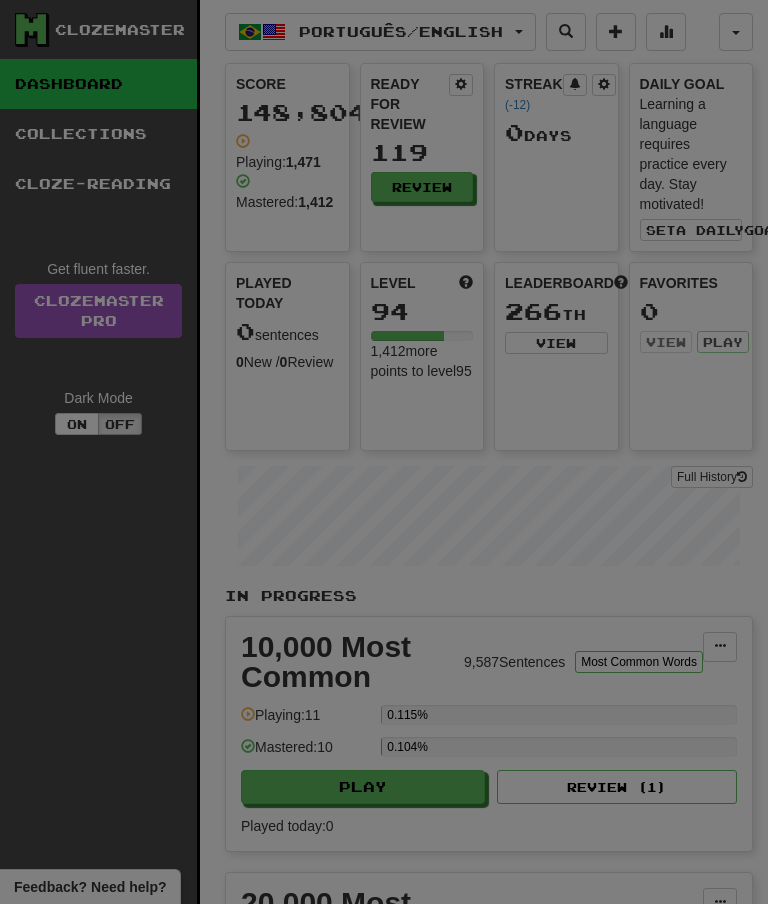 select on "**" 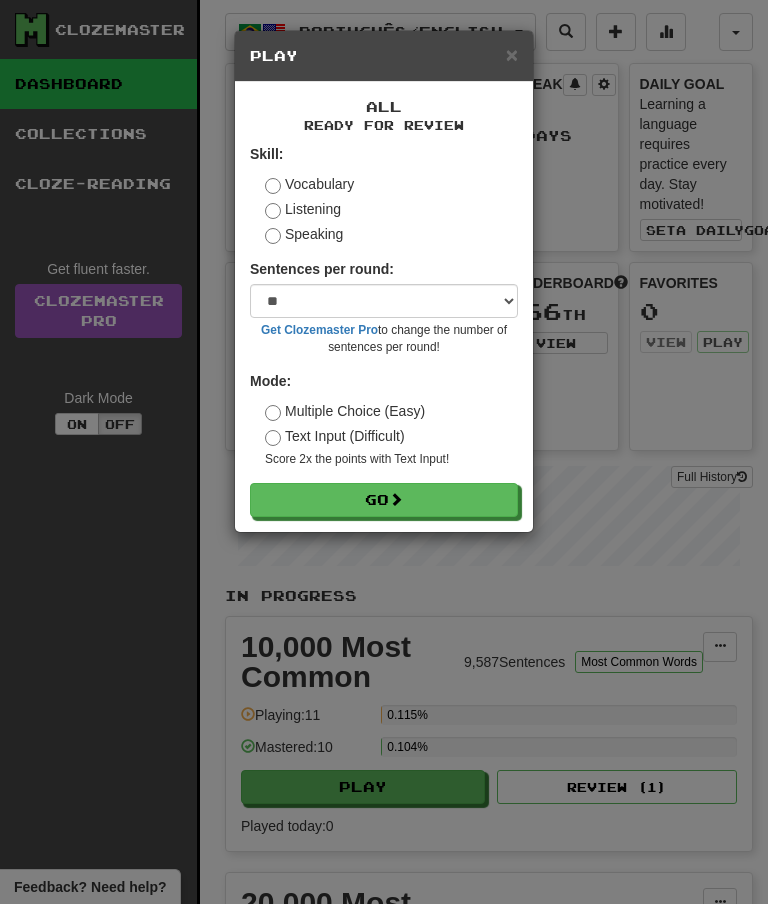 click on "Go" at bounding box center [384, 500] 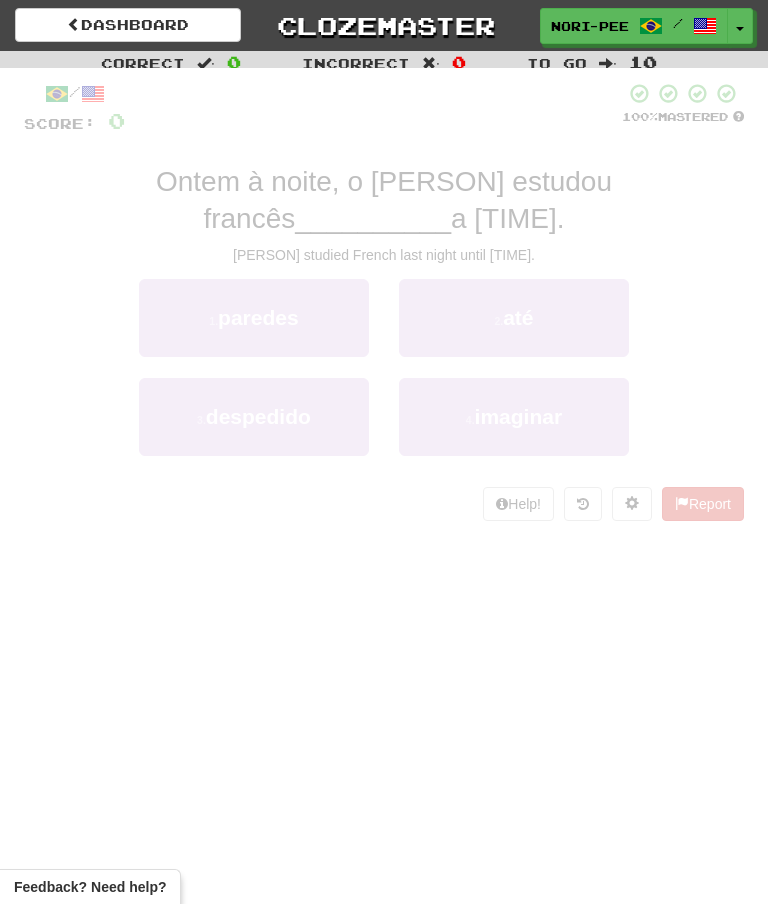 scroll, scrollTop: 0, scrollLeft: 0, axis: both 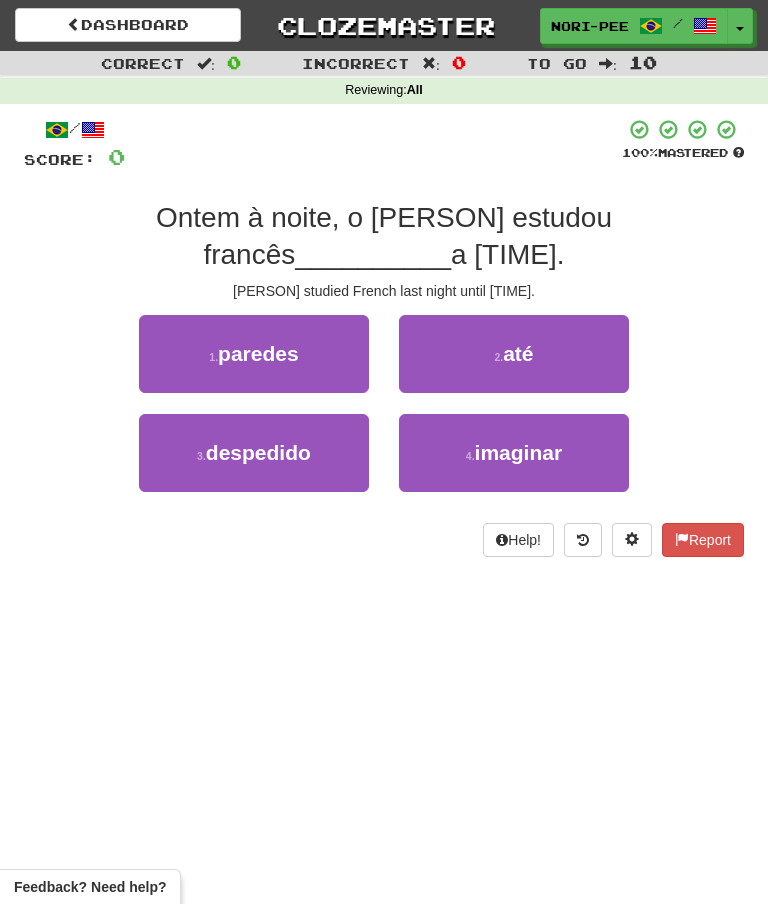 click on "até" at bounding box center (518, 353) 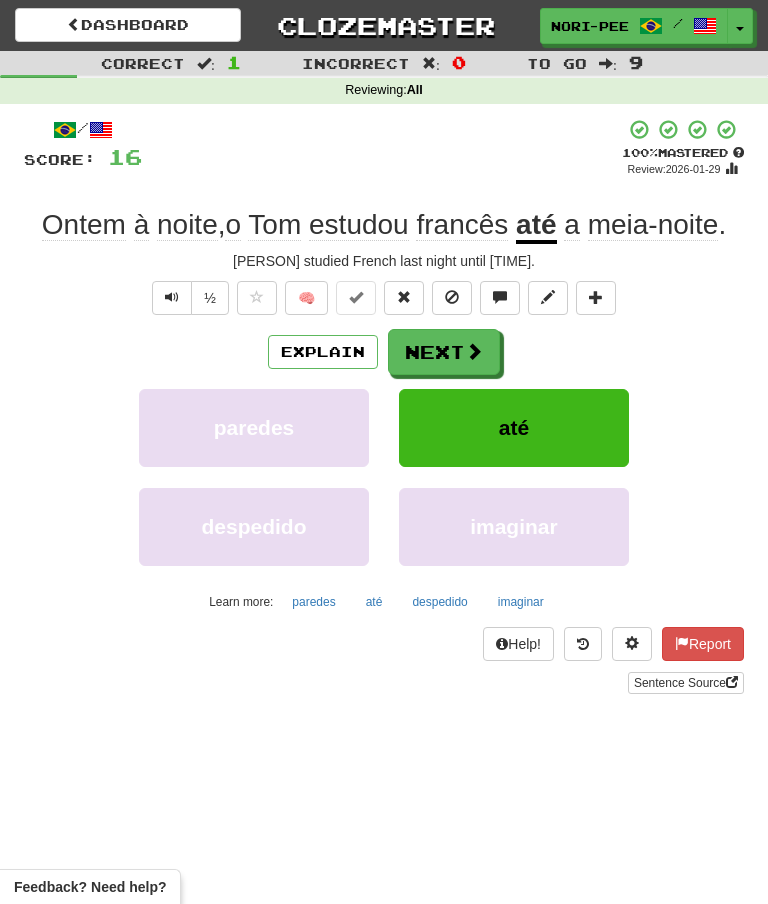 click on "Next" at bounding box center (444, 352) 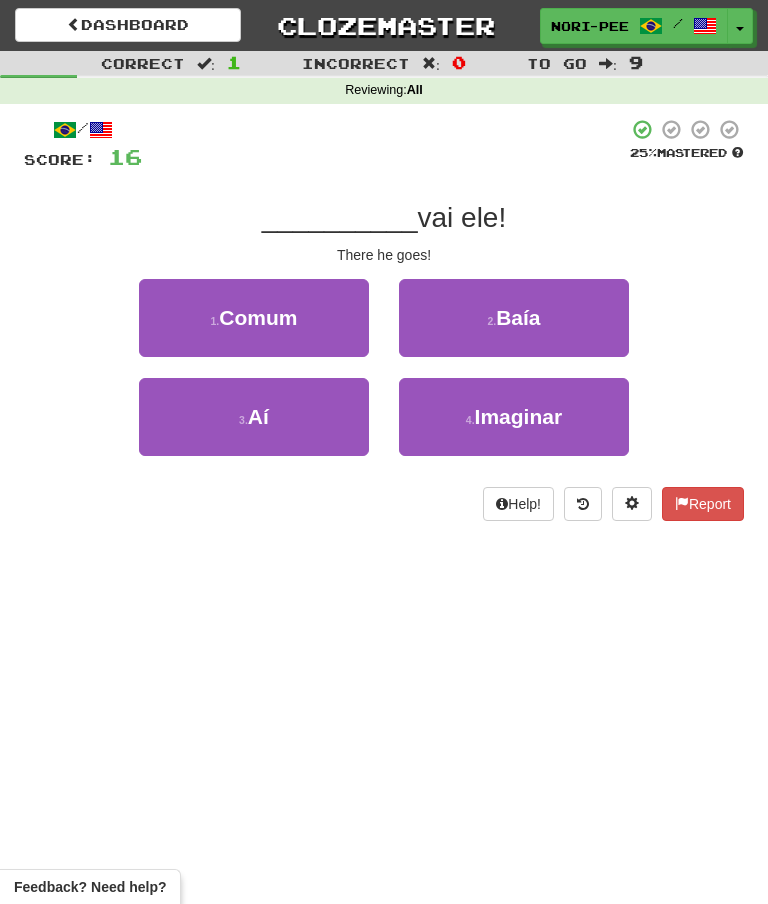 click on "3 .  Aí" at bounding box center (254, 417) 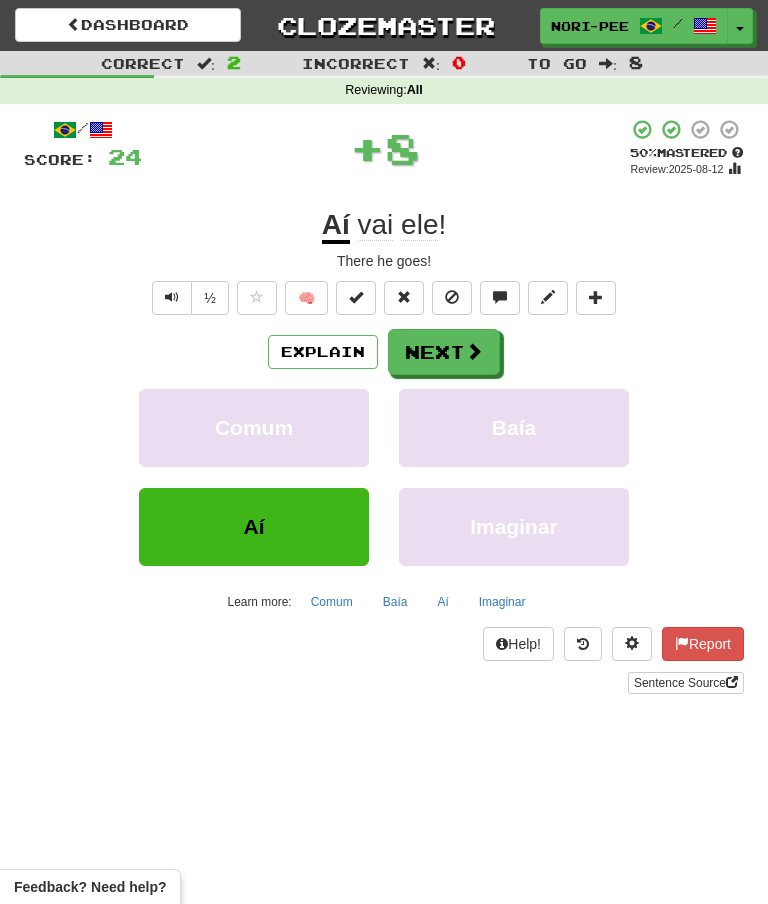 click at bounding box center (474, 351) 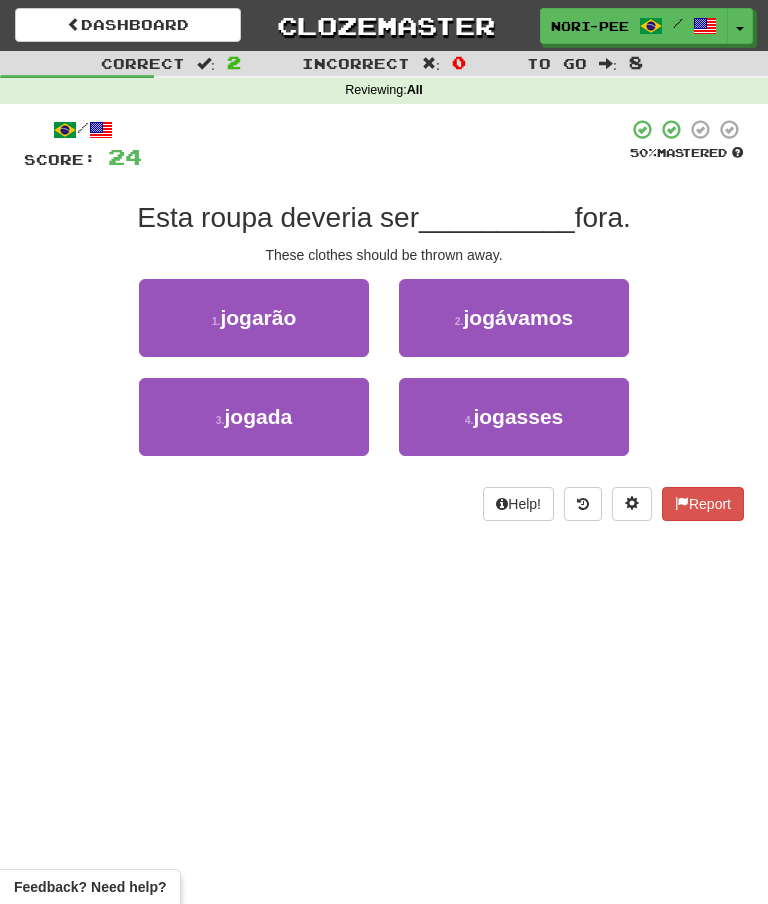click on "jogada" at bounding box center (259, 416) 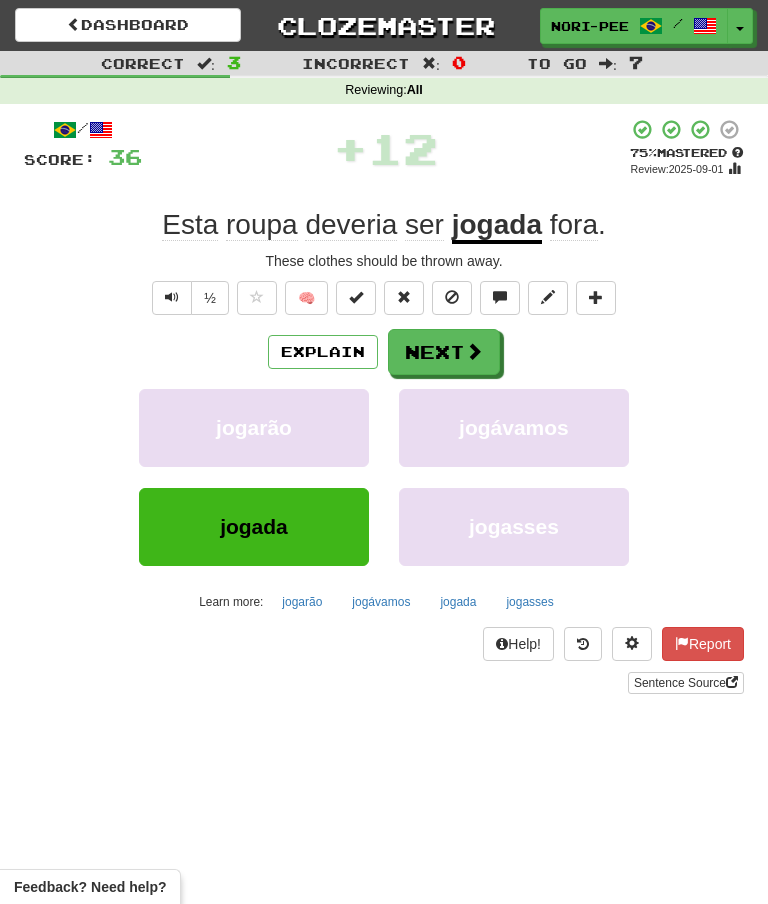 click on "Next" at bounding box center (444, 352) 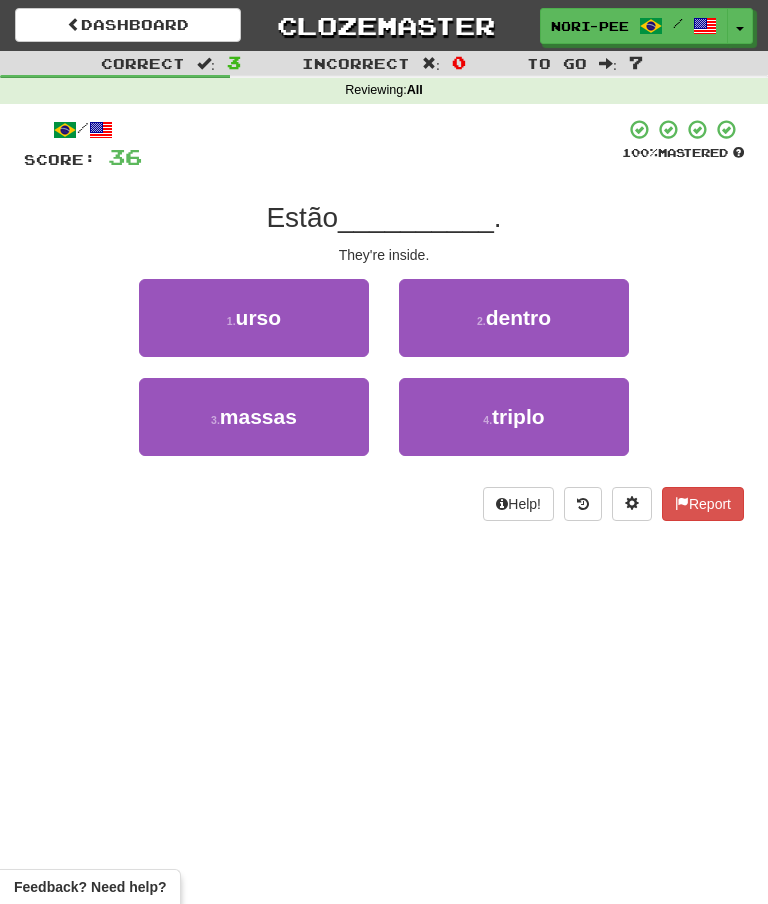 click on "dentro" at bounding box center [518, 317] 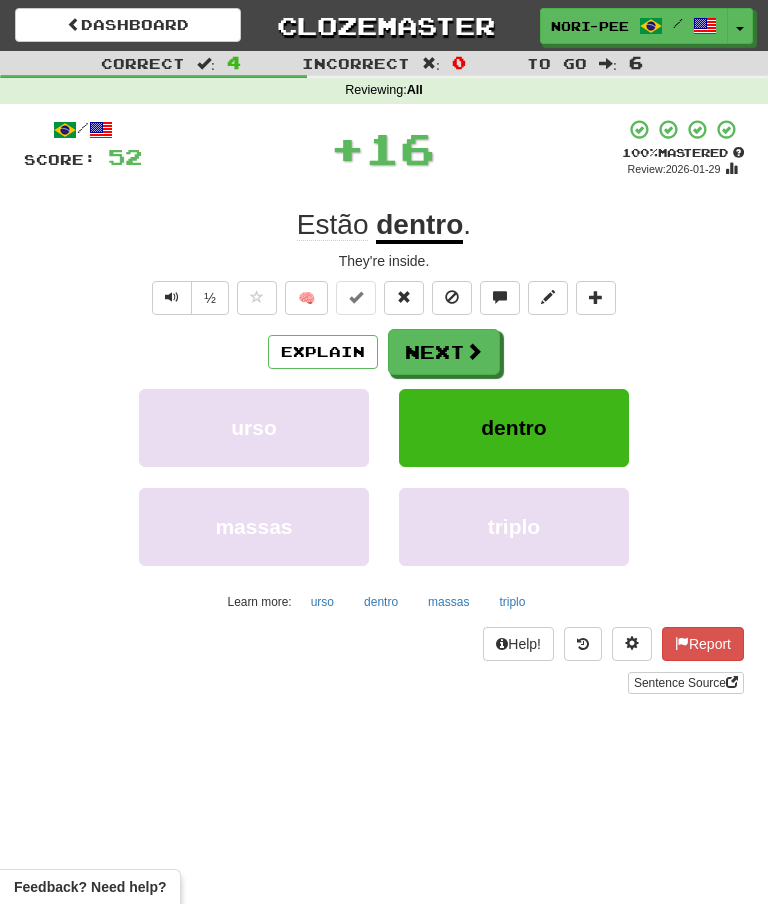 click on "Next" at bounding box center [444, 352] 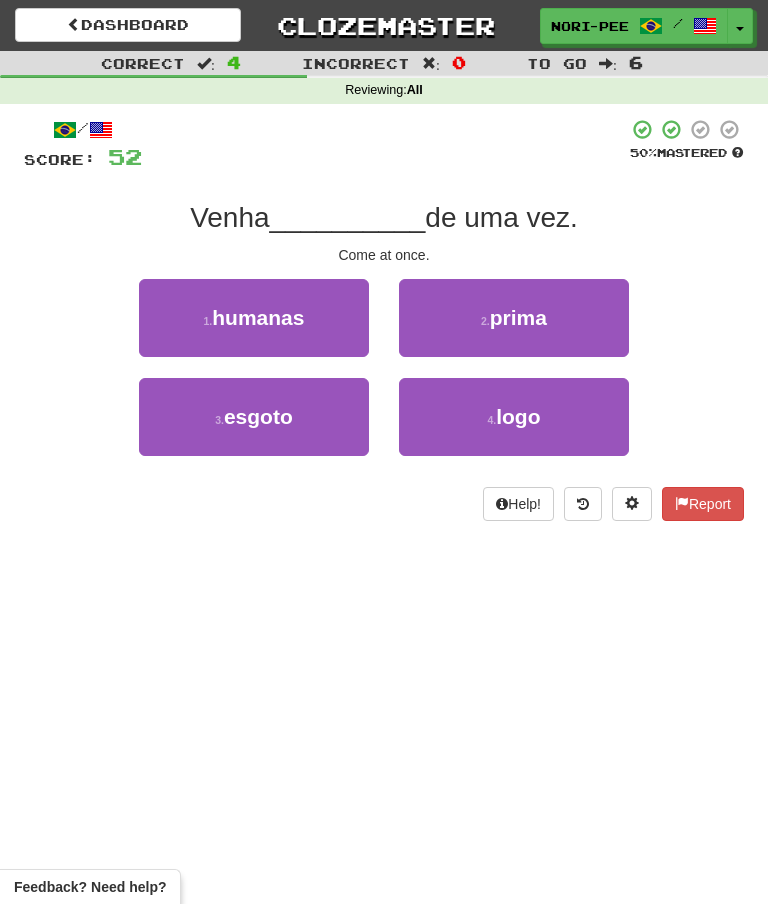 click on "4 .  logo" at bounding box center (514, 417) 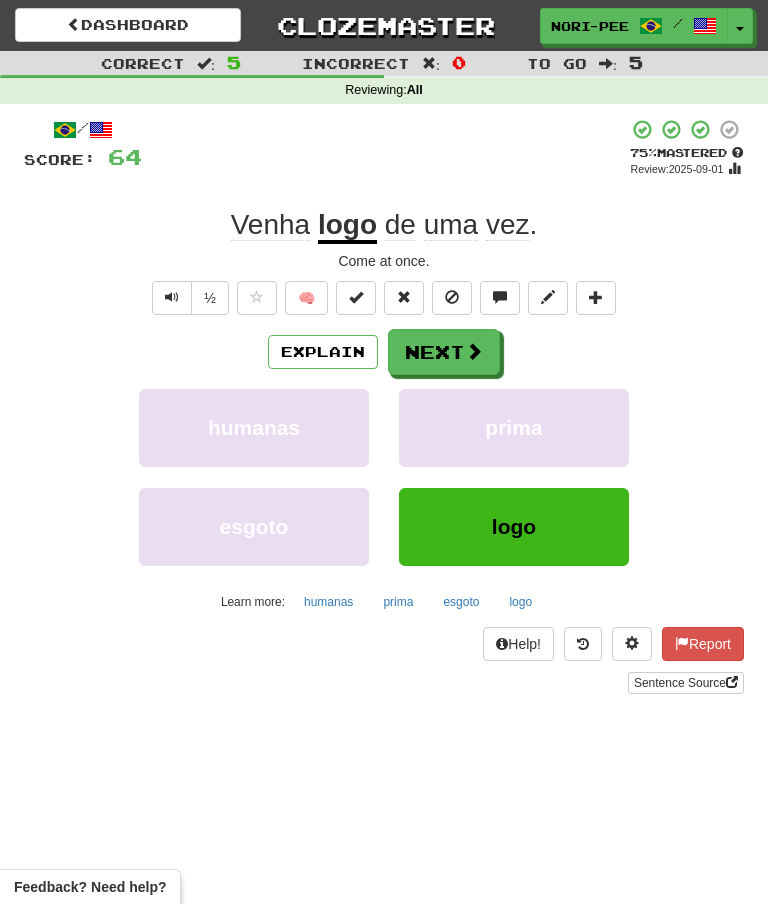 click on "Explain" at bounding box center [323, 352] 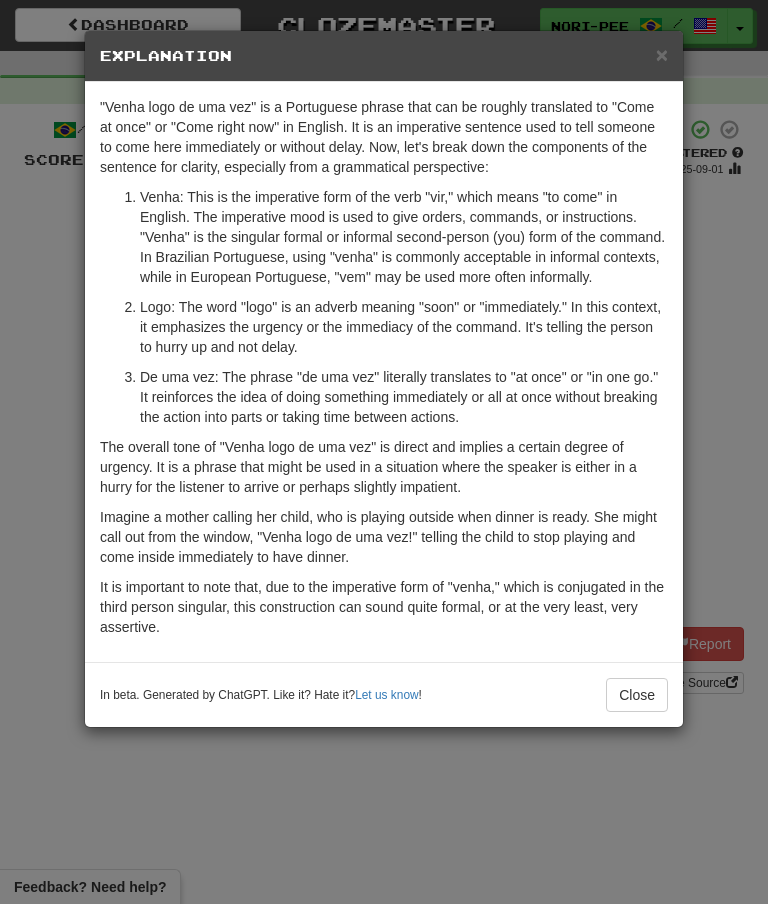 click on "In beta. Generated by ChatGPT. Like it? Hate it?  Let us know ! Close" at bounding box center (384, 694) 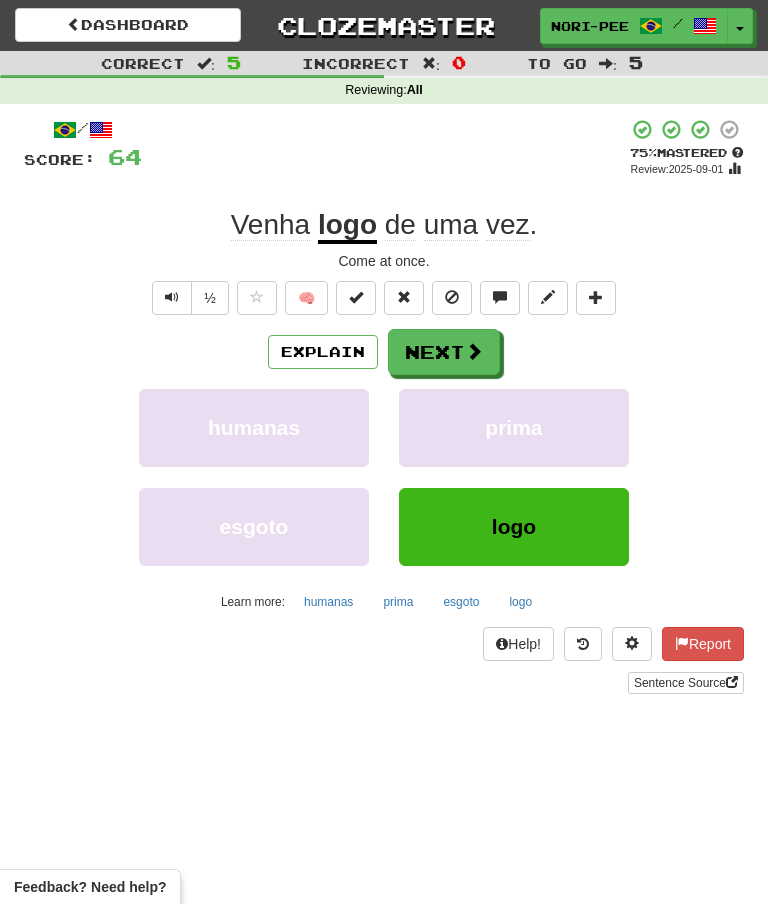 click on "Next" at bounding box center [444, 352] 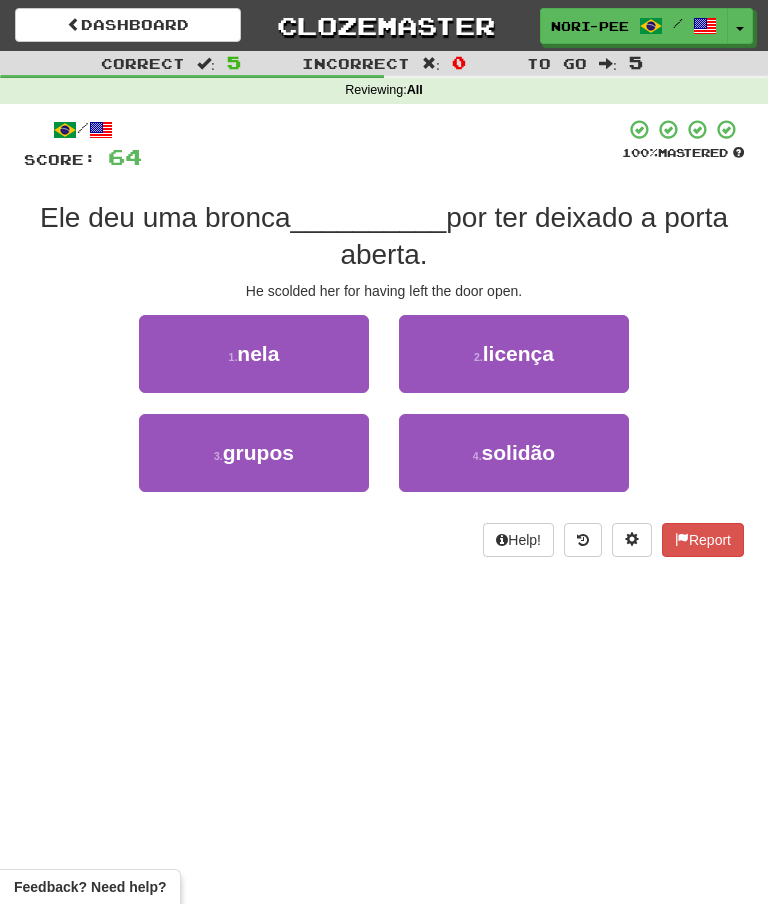click on "nela" at bounding box center [258, 353] 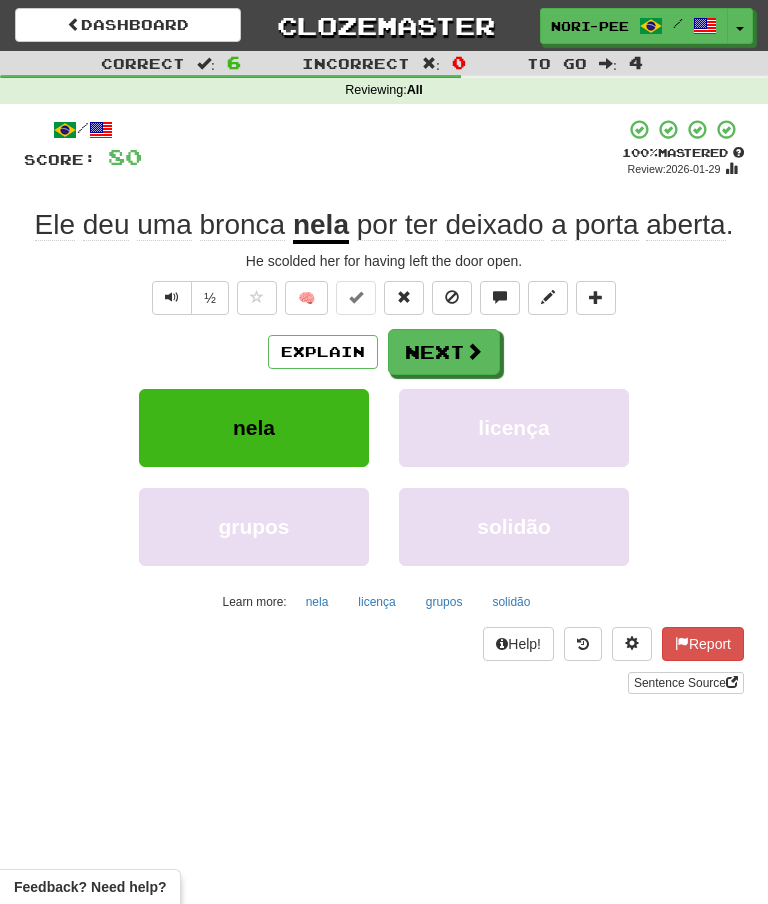 click on "Next" at bounding box center (444, 352) 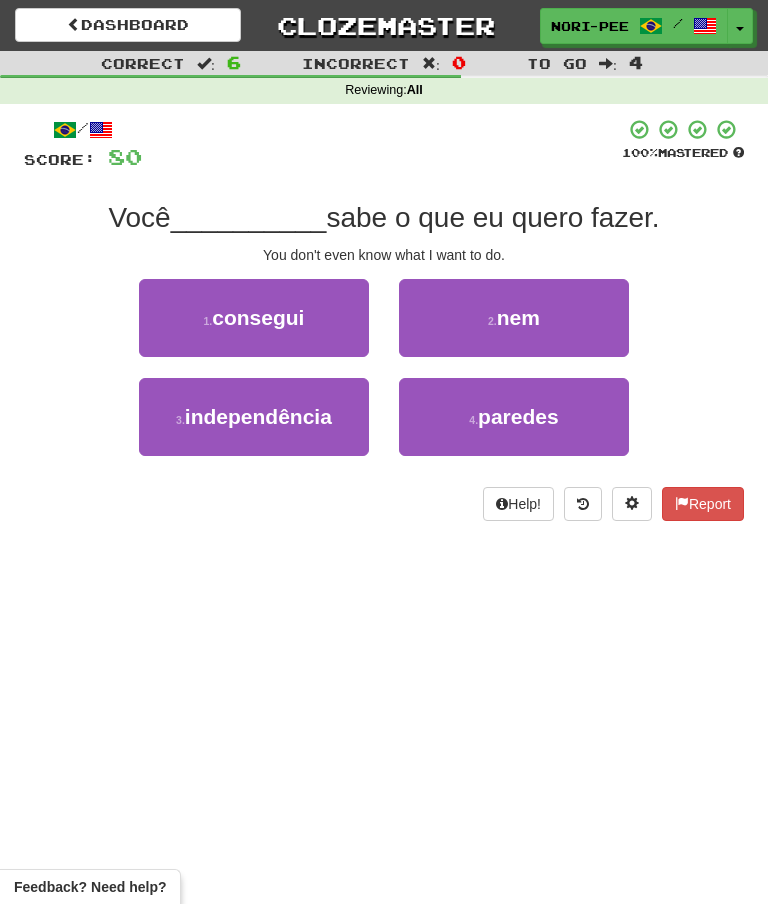 click on "nem" at bounding box center [518, 317] 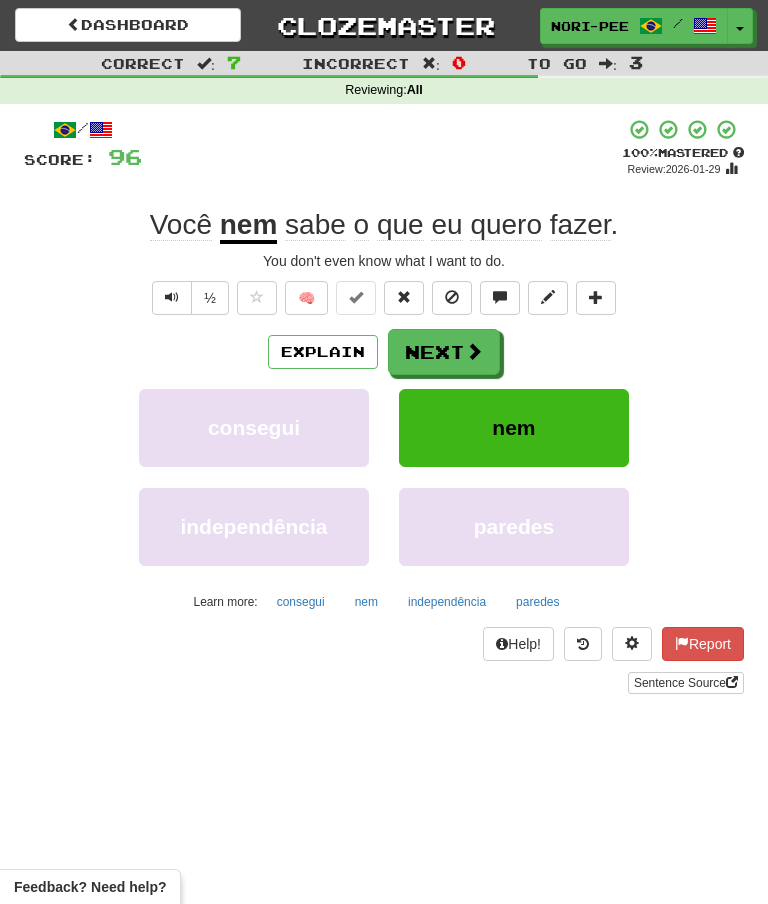 click on "Next" at bounding box center (444, 352) 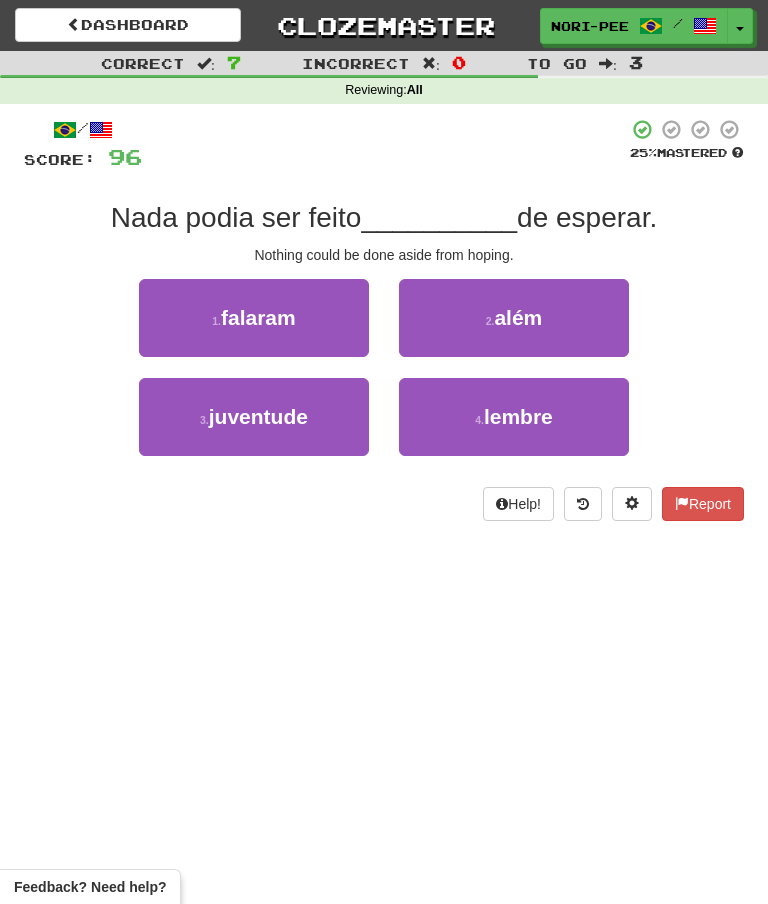 click on "além" at bounding box center [518, 317] 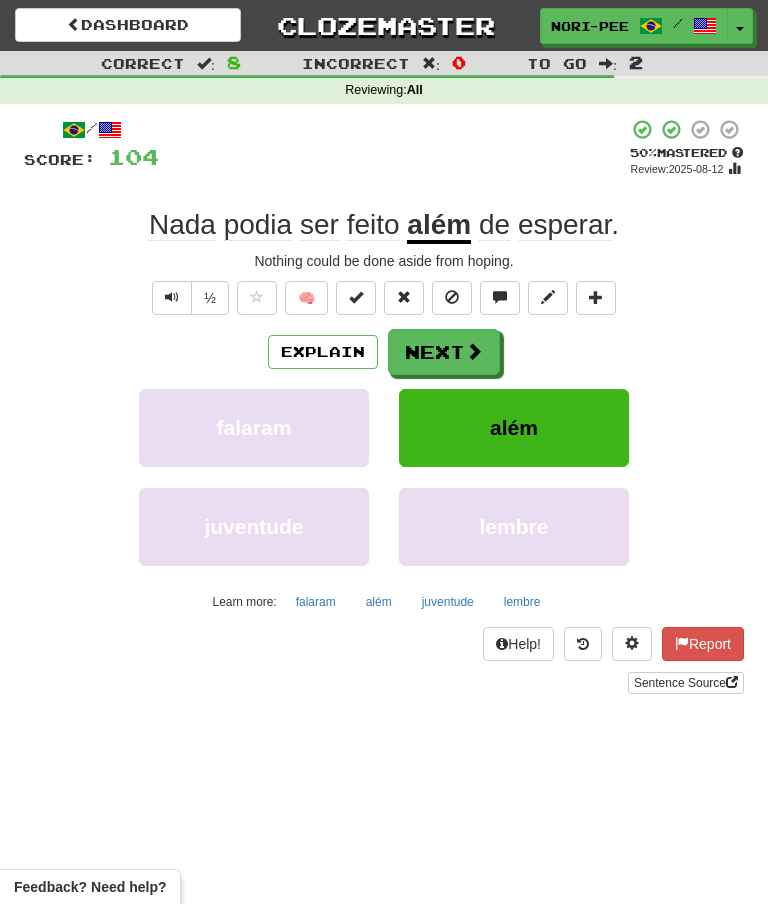 click on "Next" at bounding box center [444, 352] 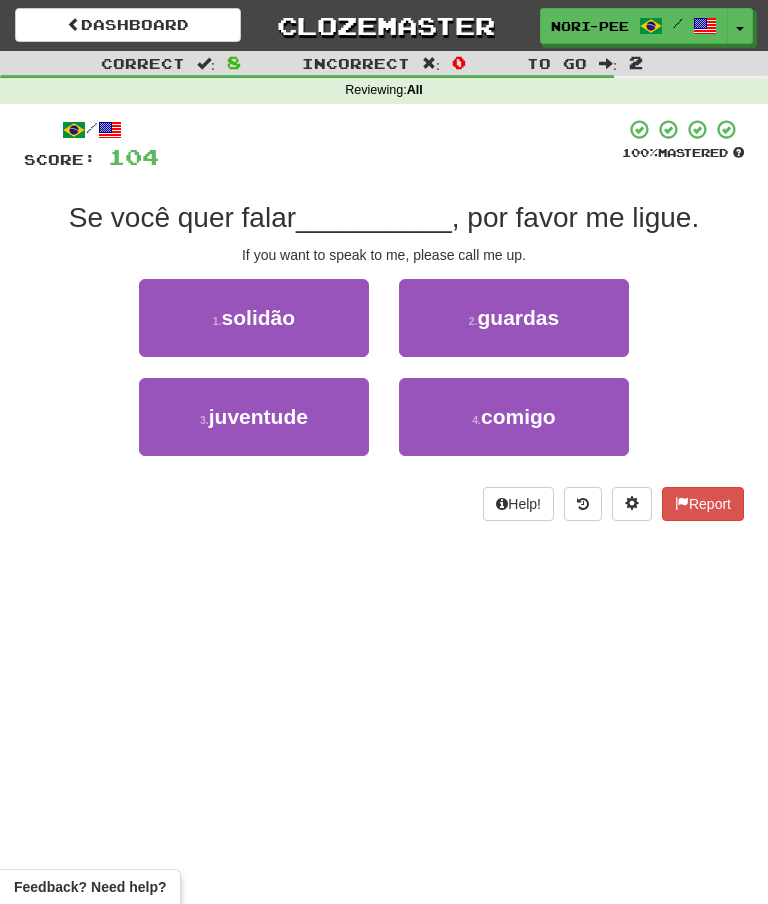 click on "comigo" at bounding box center [518, 416] 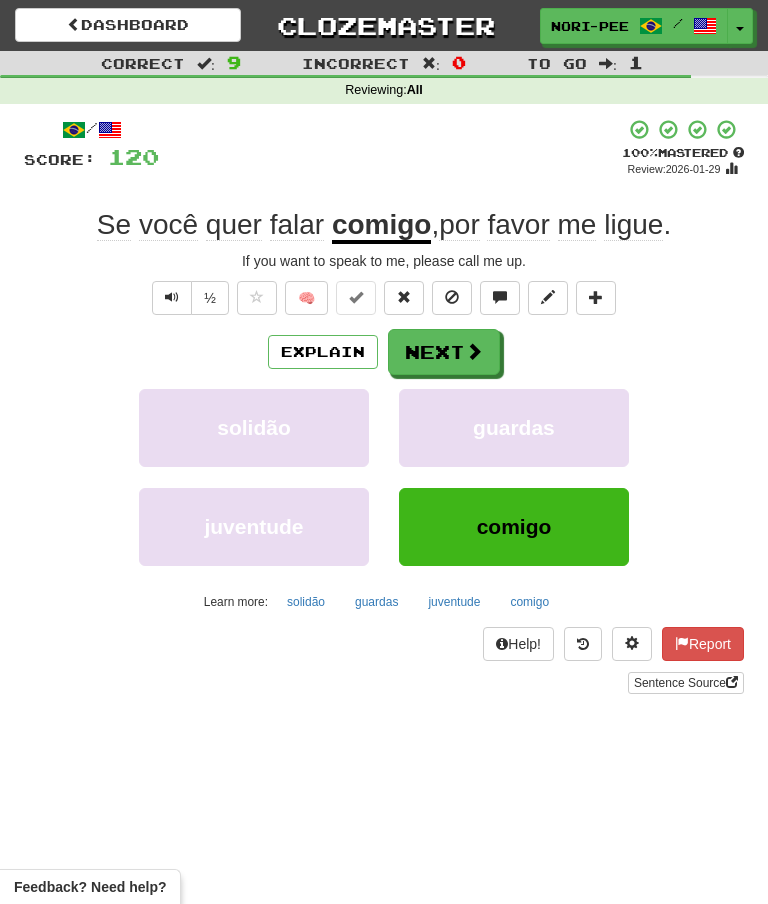 click at bounding box center (474, 351) 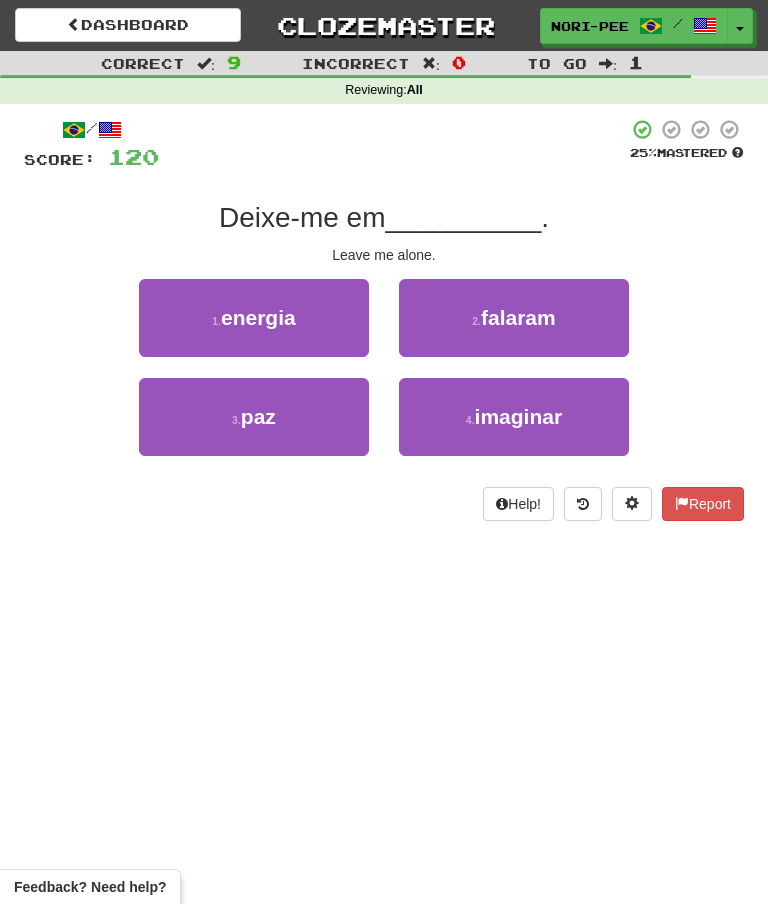 click on "3 .  paz" at bounding box center (254, 417) 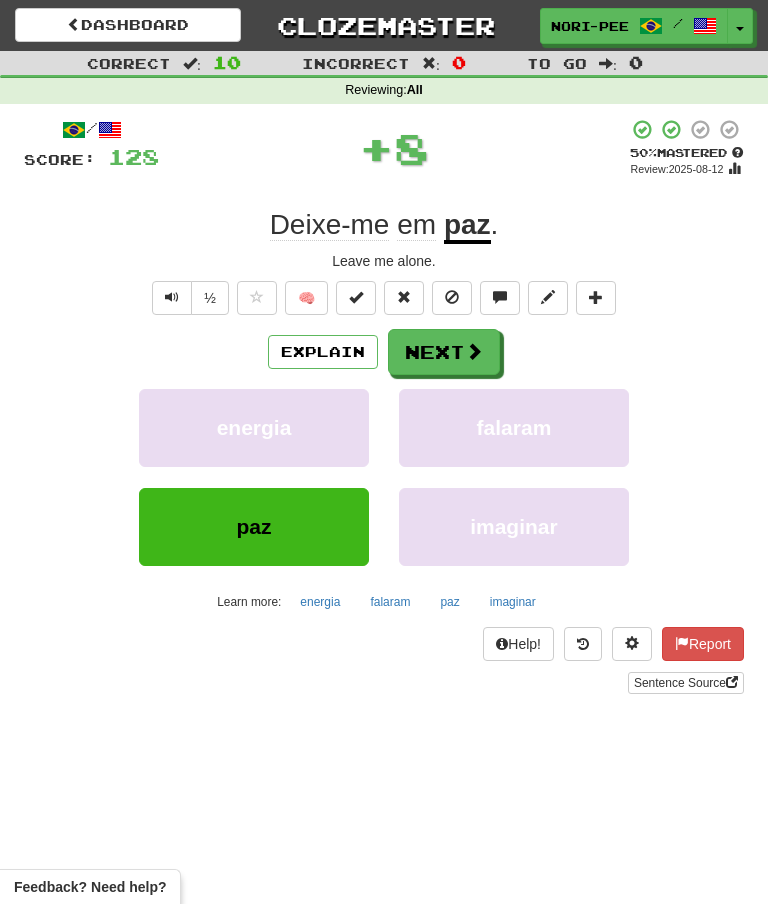 click at bounding box center [474, 351] 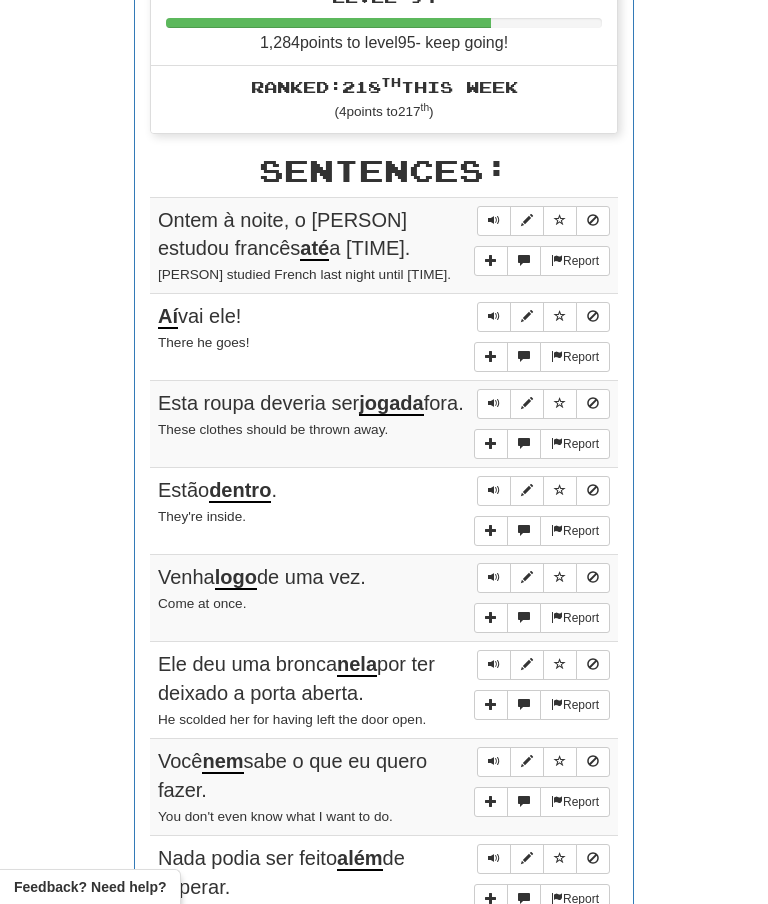 scroll, scrollTop: 703, scrollLeft: 0, axis: vertical 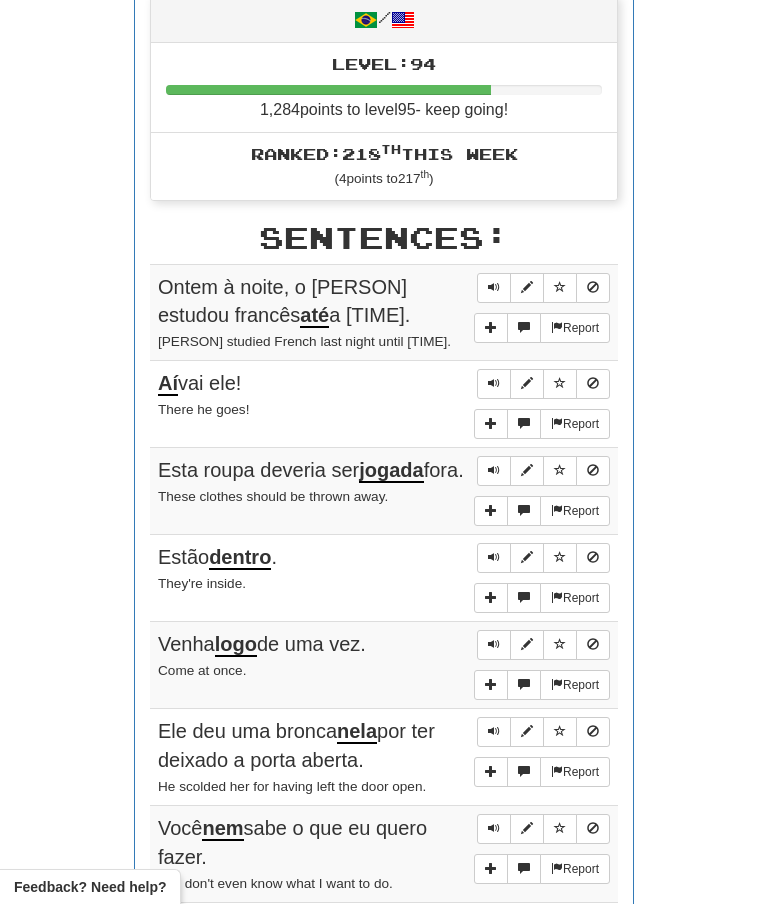 click at bounding box center (494, 287) 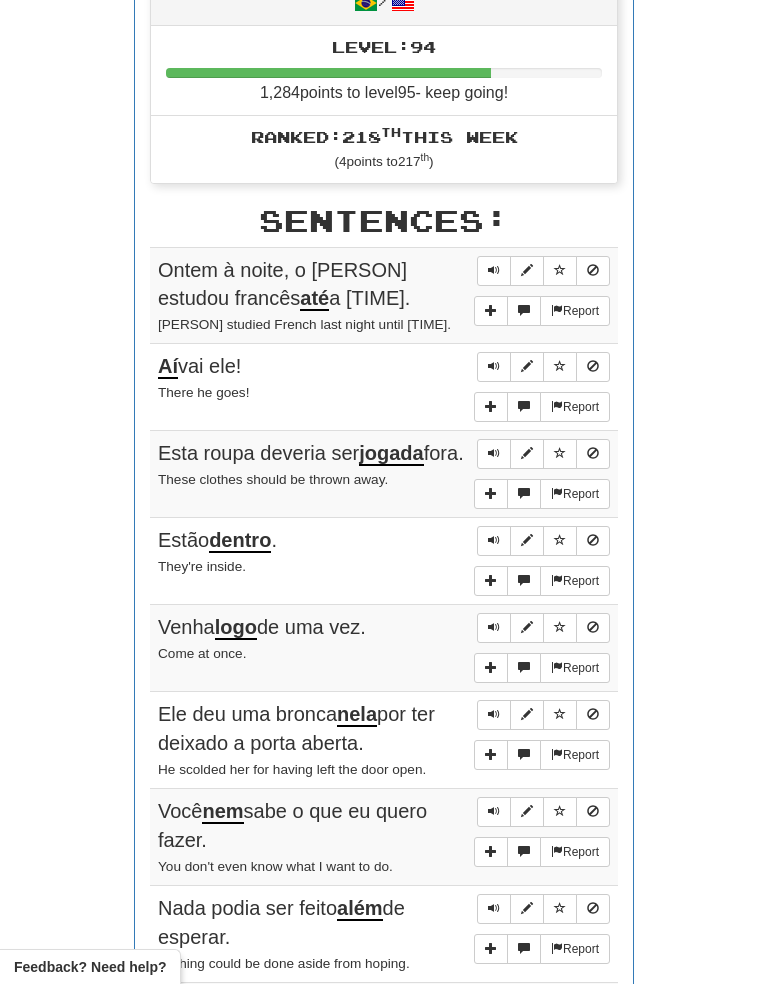 scroll, scrollTop: 721, scrollLeft: 0, axis: vertical 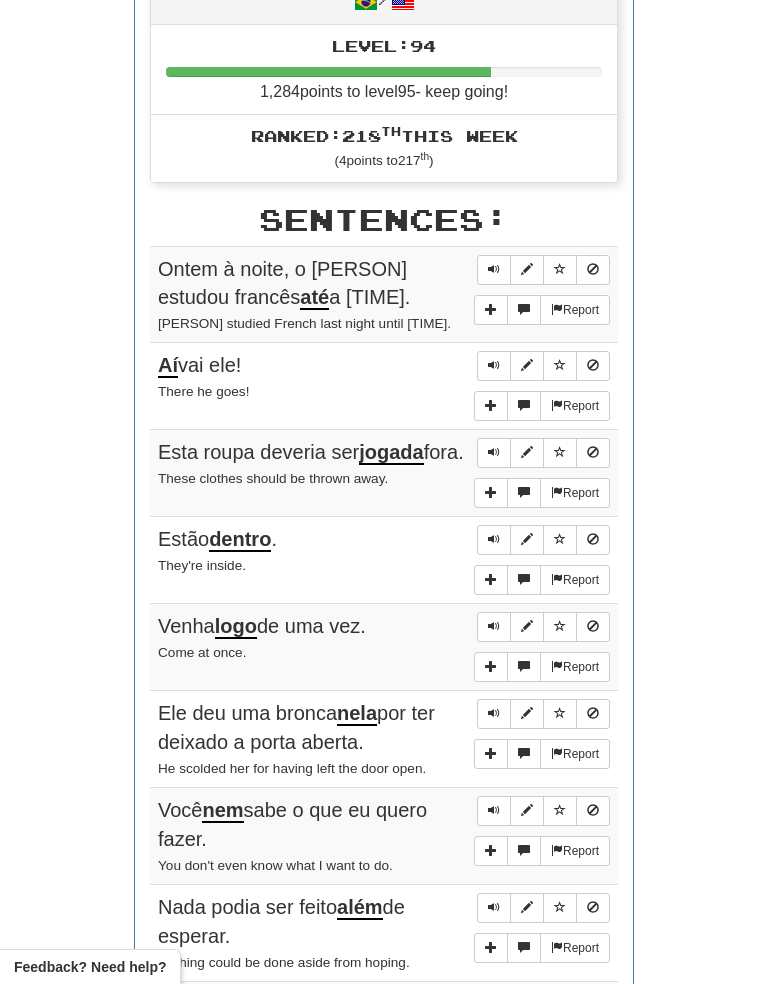 click on "Round Results Stats: Score:   + 128 Time:   1 : 45 New:   0 Review:   10 Correct:   10 Incorrect:   0 Get fluent faster. Get  Clozemaster Pro   Progress:  /  Level:  94 1,284  points to level  95  - keep going! Ranked:  218 th  this week ( 4  points to  217 th ) Sentences:  Report Ontem à noite, o Tom estudou francês  até  a meia-noite. Tom studied French last night until midnight.  Report Aí  vai ele! There he goes!  Report Esta roupa deveria ser  jogada  fora. These clothes should be thrown away.  Report Estão  dentro . They're inside.  Report Venha  logo  de uma vez. Come at once.  Report Ele deu uma bronca  nela  por ter deixado a porta aberta. He scolded her for having left the door open.  Report Você  nem  sabe o que eu quero fazer. You don't even know what I want to do.  Report Nada podia ser feito  além  de esperar. Nothing could be done aside from hoping.  Report Se você quer falar  comigo , por favor me ligue. If you want to speak to me, please call me up.  Report Deixe-me em  paz ." at bounding box center [384, 361] 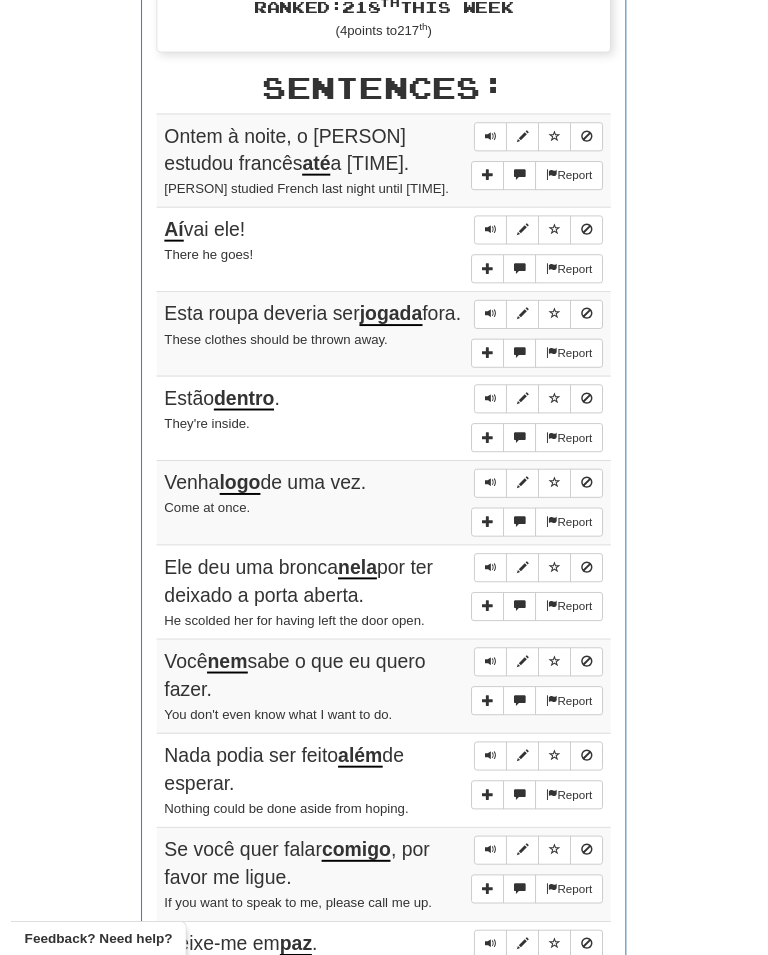 scroll, scrollTop: 930, scrollLeft: 0, axis: vertical 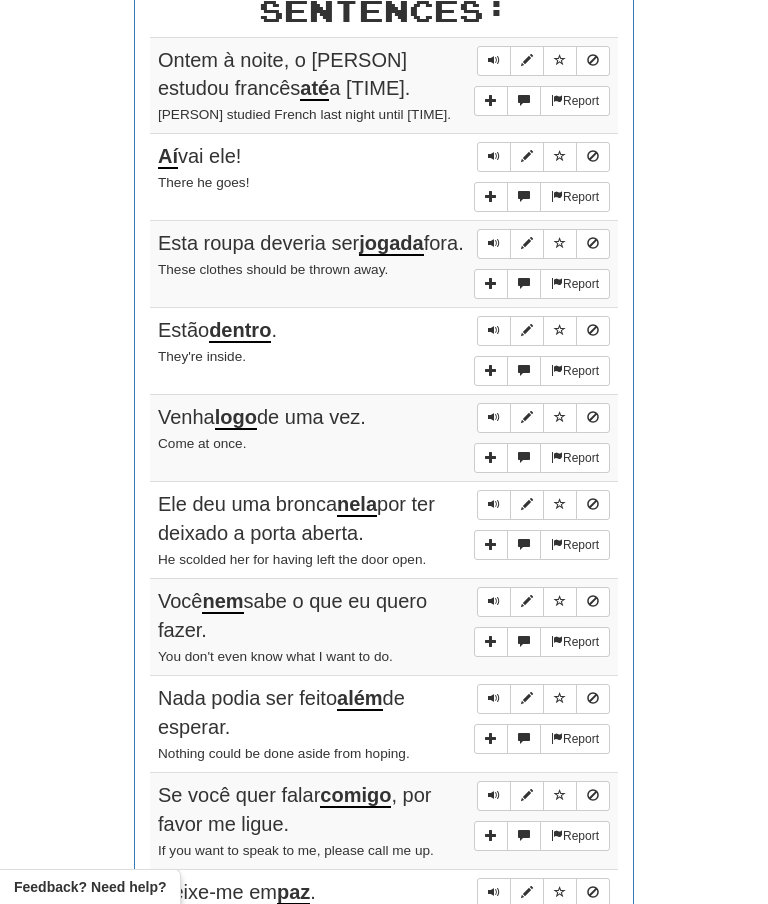 click at bounding box center (494, 331) 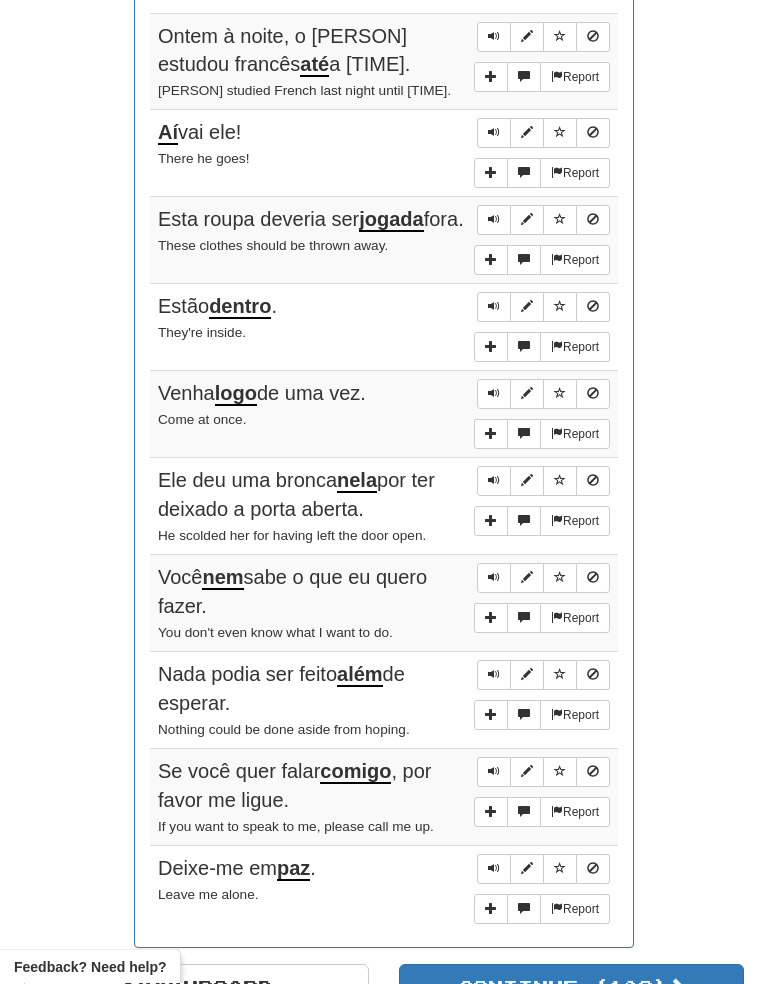 scroll, scrollTop: 978, scrollLeft: 0, axis: vertical 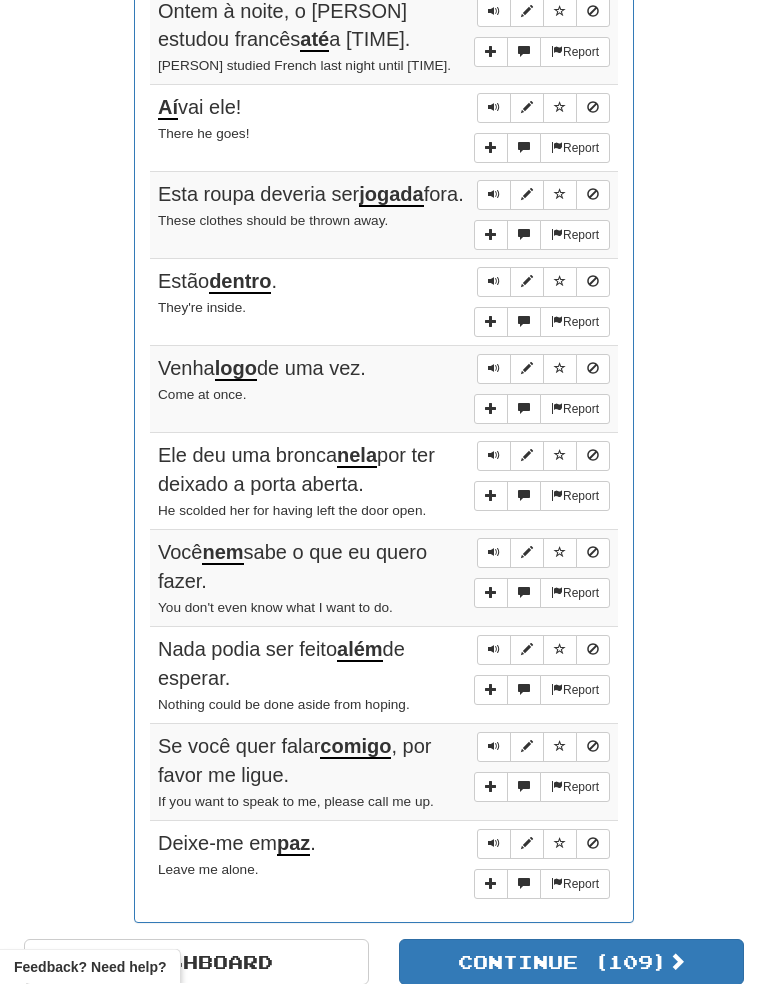 click on "Round Results Stats: Score:   + 128 Time:   1 : 45 New:   0 Review:   10 Correct:   10 Incorrect:   0 Get fluent faster. Get  Clozemaster Pro   Progress:  /  Level:  94 1,284  points to level  95  - keep going! Ranked:  218 th  this week ( 4  points to  217 th ) Sentences:  Report Ontem à noite, o Tom estudou francês  até  a meia-noite. Tom studied French last night until midnight.  Report Aí  vai ele! There he goes!  Report Esta roupa deveria ser  jogada  fora. These clothes should be thrown away.  Report Estão  dentro . They're inside.  Report Venha  logo  de uma vez. Come at once.  Report Ele deu uma bronca  nela  por ter deixado a porta aberta. He scolded her for having left the door open.  Report Você  nem  sabe o que eu quero fazer. You don't even know what I want to do.  Report Nada podia ser feito  além  de esperar. Nothing could be done aside from hoping.  Report Se você quer falar  comigo , por favor me ligue. If you want to speak to me, please call me up.  Report Deixe-me em  paz ." at bounding box center [384, 104] 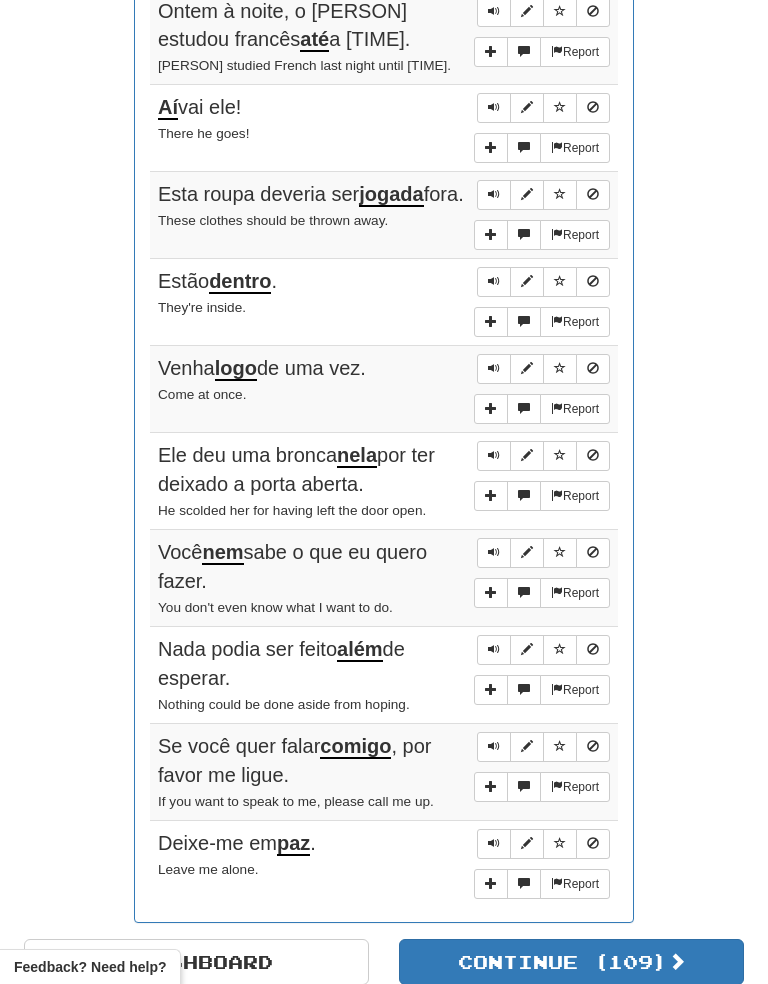 click on "Round Results Stats: Score:   + 128 Time:   1 : 45 New:   0 Review:   10 Correct:   10 Incorrect:   0 Get fluent faster. Get  Clozemaster Pro   Progress:  /  Level:  94 1,284  points to level  95  - keep going! Ranked:  218 th  this week ( 4  points to  217 th ) Sentences:  Report Ontem à noite, o Tom estudou francês  até  a meia-noite. Tom studied French last night until midnight.  Report Aí  vai ele! There he goes!  Report Esta roupa deveria ser  jogada  fora. These clothes should be thrown away.  Report Estão  dentro . They're inside.  Report Venha  logo  de uma vez. Come at once.  Report Ele deu uma bronca  nela  por ter deixado a porta aberta. He scolded her for having left the door open.  Report Você  nem  sabe o que eu quero fazer. You don't even know what I want to do.  Report Nada podia ser feito  além  de esperar. Nothing could be done aside from hoping.  Report Se você quer falar  comigo , por favor me ligue. If you want to speak to me, please call me up.  Report Deixe-me em  paz ." at bounding box center (384, 103) 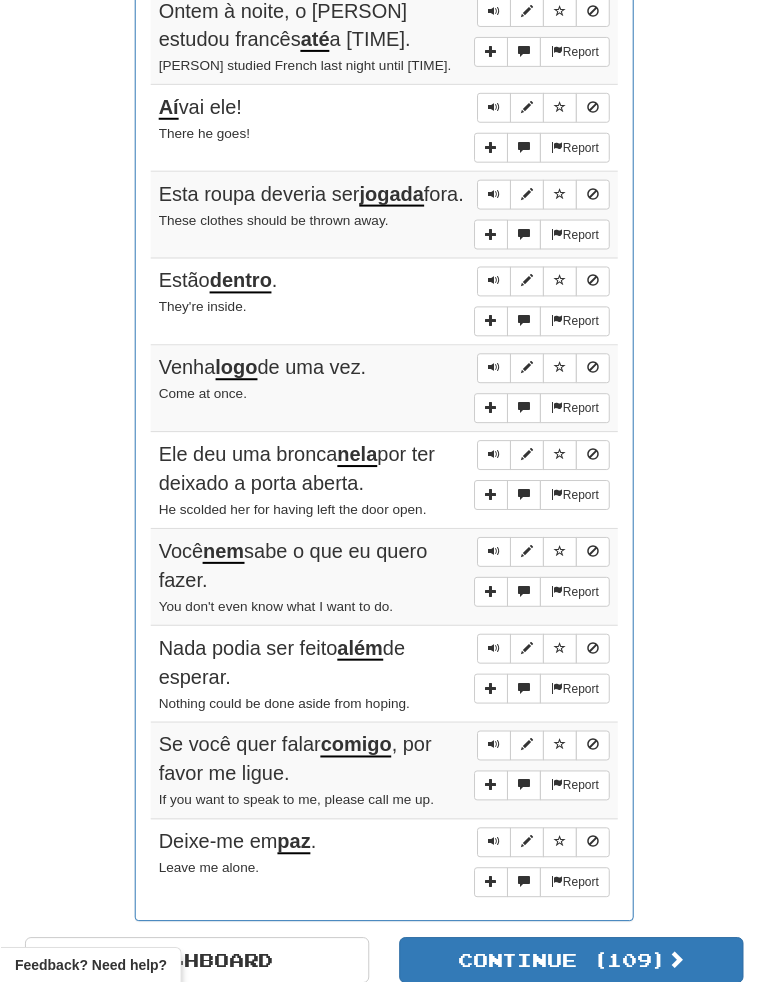 scroll, scrollTop: 1059, scrollLeft: 0, axis: vertical 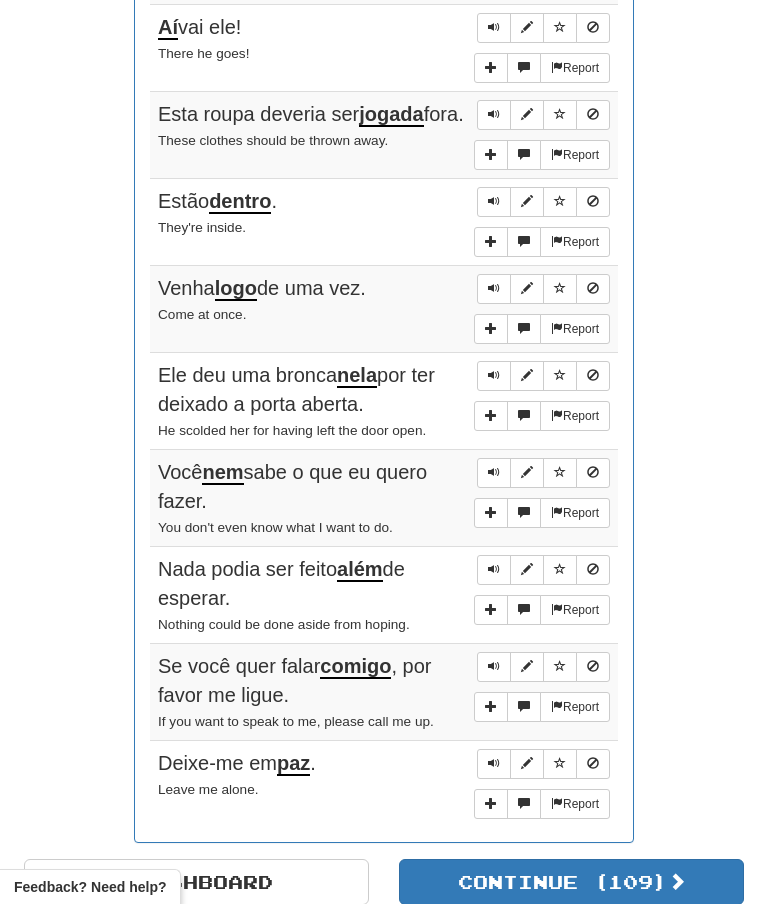 click at bounding box center (494, 472) 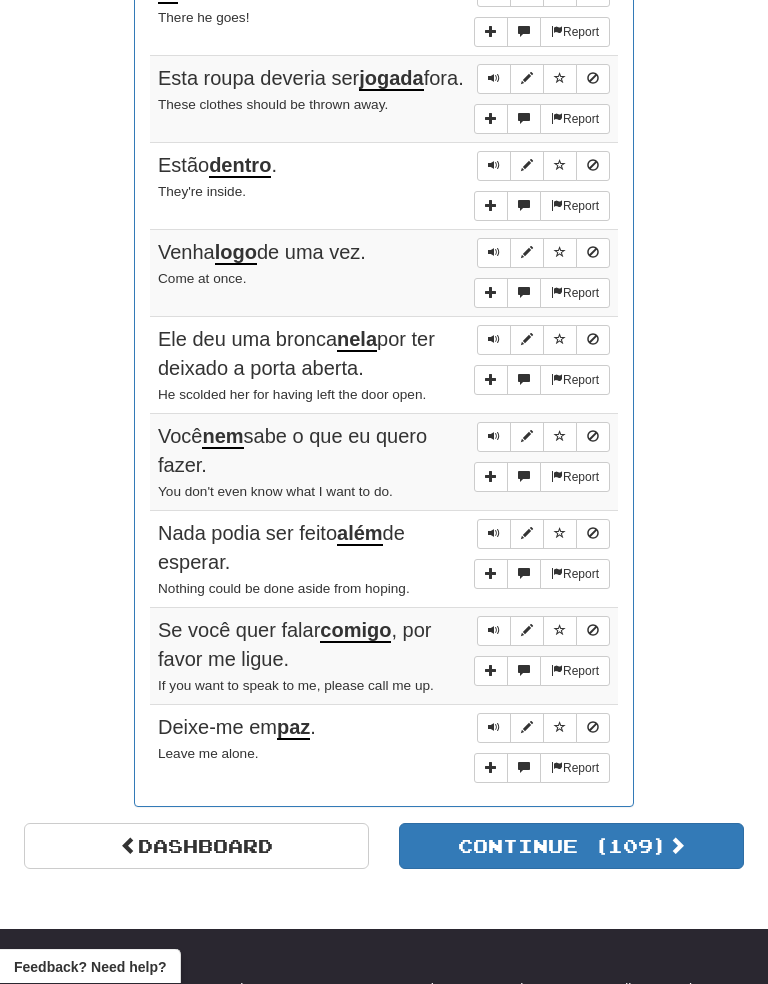 scroll, scrollTop: 1101, scrollLeft: 0, axis: vertical 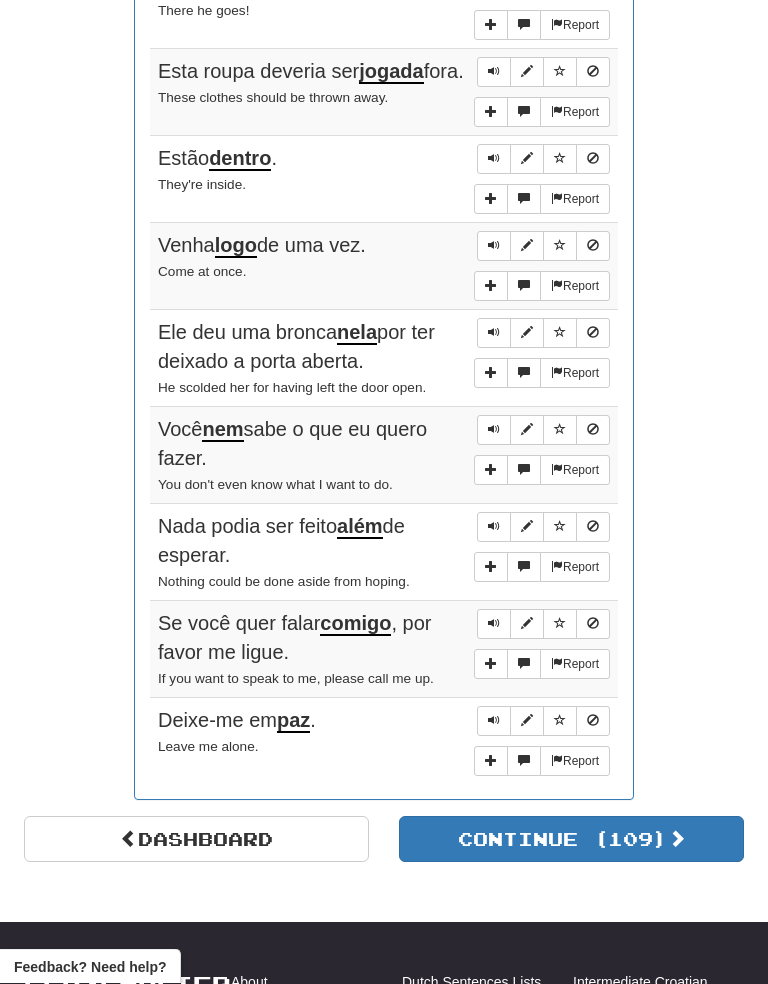 click on "Round Results Stats: Score:   + 128 Time:   1 : 45 New:   0 Review:   10 Correct:   10 Incorrect:   0 Get fluent faster. Get  Clozemaster Pro   Progress:  /  Level:  94 1,284  points to level  95  - keep going! Ranked:  218 th  this week ( 4  points to  217 th ) Sentences:  Report Ontem à noite, o Tom estudou francês  até  a meia-noite. Tom studied French last night until midnight.  Report Aí  vai ele! There he goes!  Report Esta roupa deveria ser  jogada  fora. These clothes should be thrown away.  Report Estão  dentro . They're inside.  Report Venha  logo  de uma vez. Come at once.  Report Ele deu uma bronca  nela  por ter deixado a porta aberta. He scolded her for having left the door open.  Report Você  nem  sabe o que eu quero fazer. You don't even know what I want to do.  Report Nada podia ser feito  além  de esperar. Nothing could be done aside from hoping.  Report Se você quer falar  comigo , por favor me ligue. If you want to speak to me, please call me up.  Report Deixe-me em  paz ." at bounding box center [384, -19] 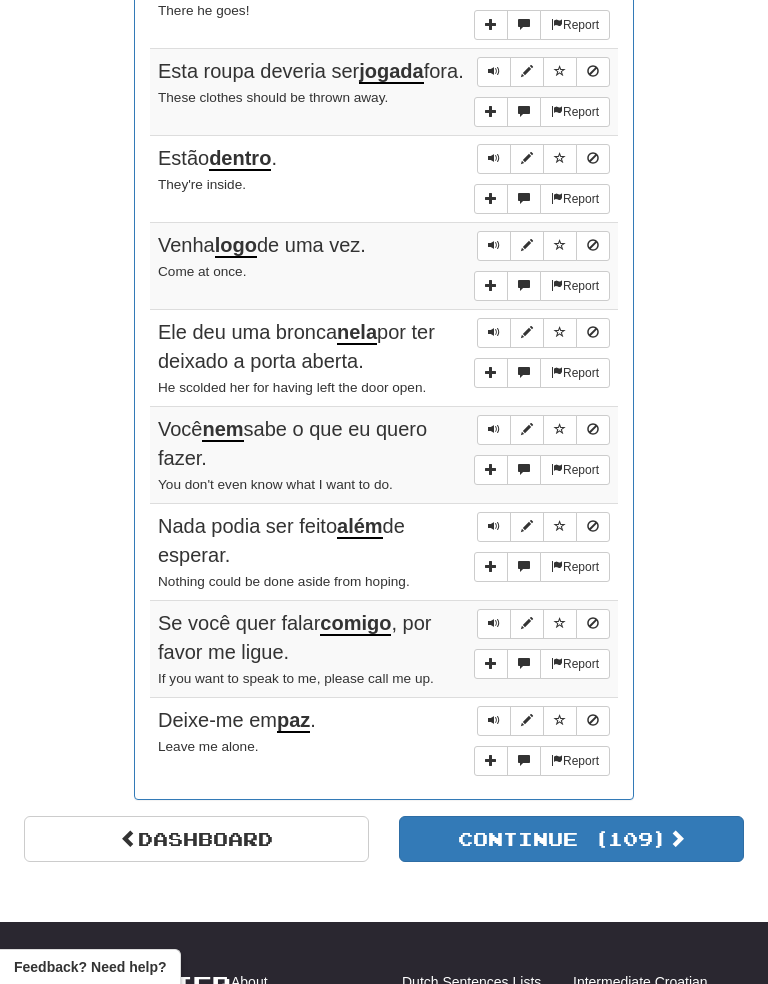 click at bounding box center [494, 624] 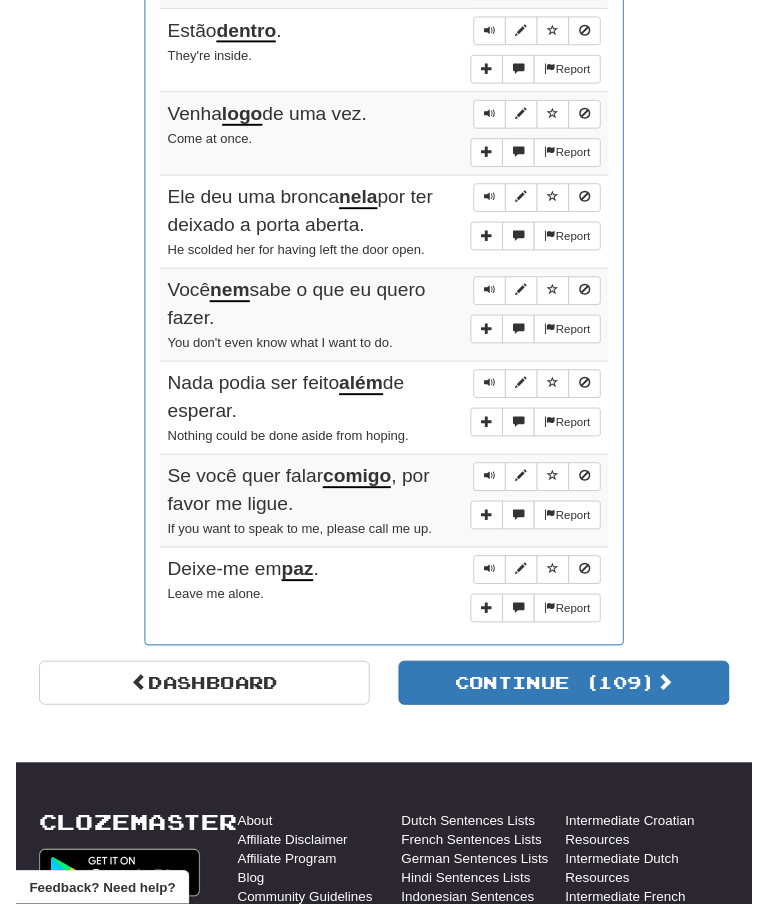scroll, scrollTop: 1267, scrollLeft: 0, axis: vertical 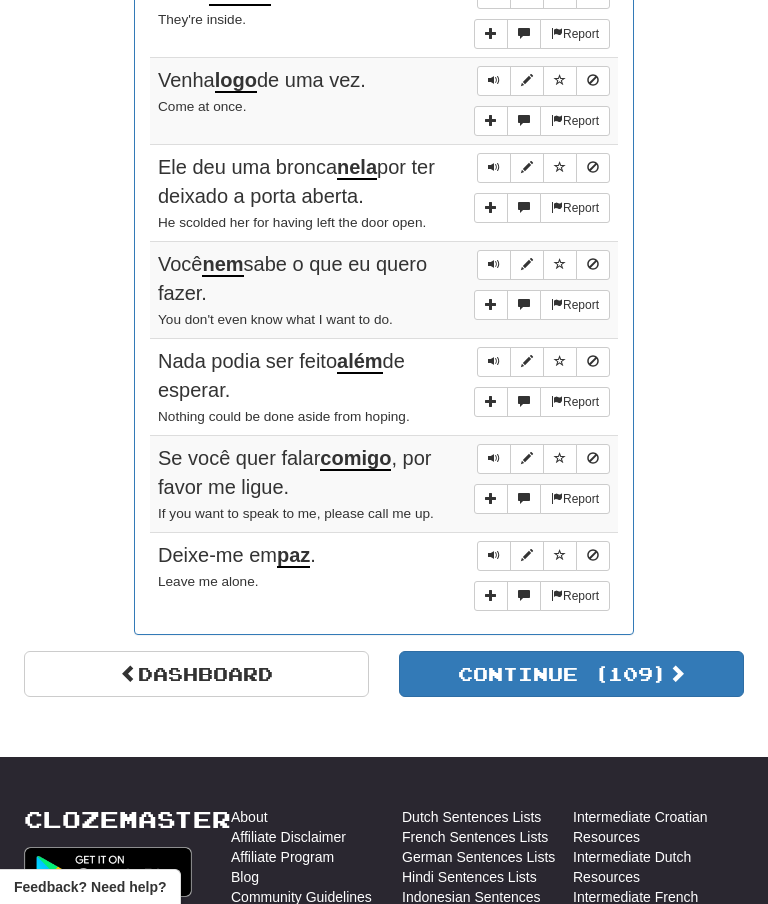 click at bounding box center [494, 556] 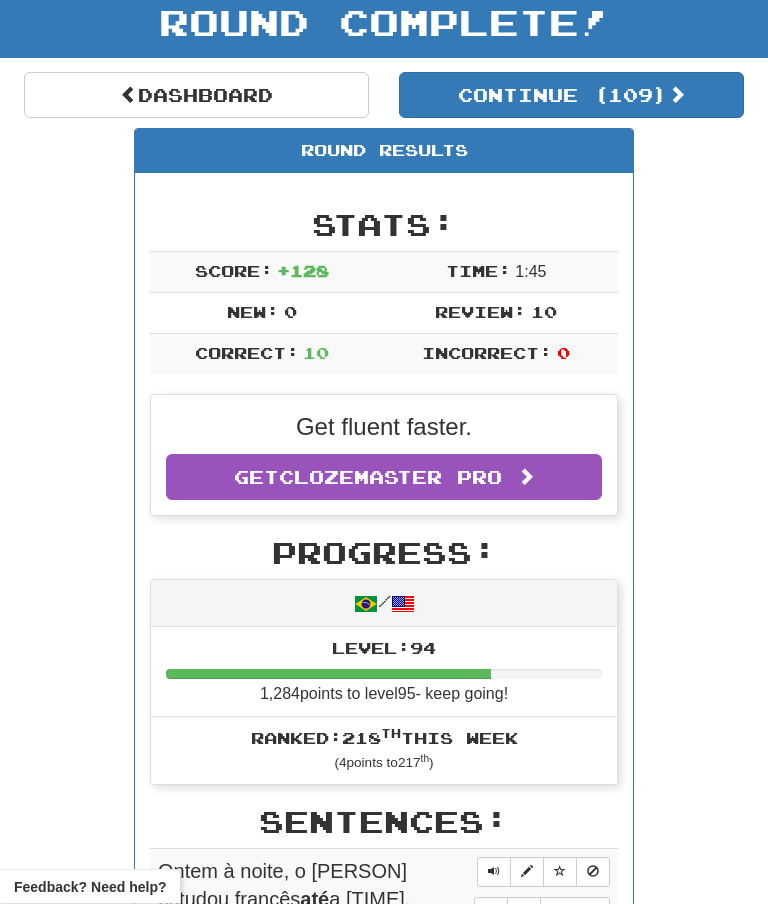 scroll, scrollTop: 0, scrollLeft: 0, axis: both 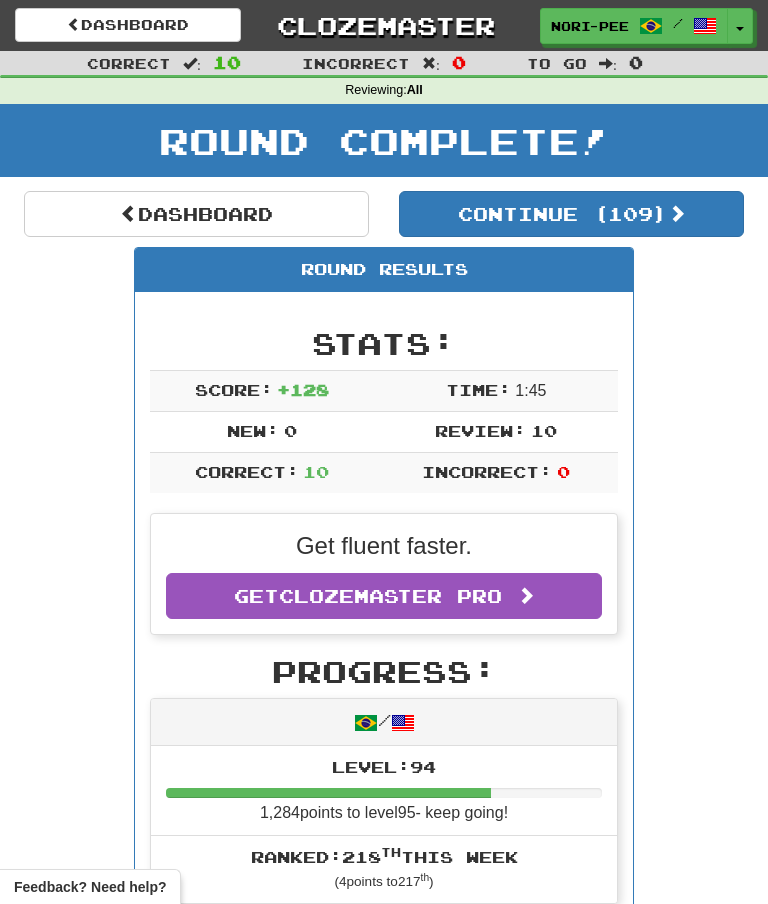 click on "Toggle Dropdown" at bounding box center [740, 26] 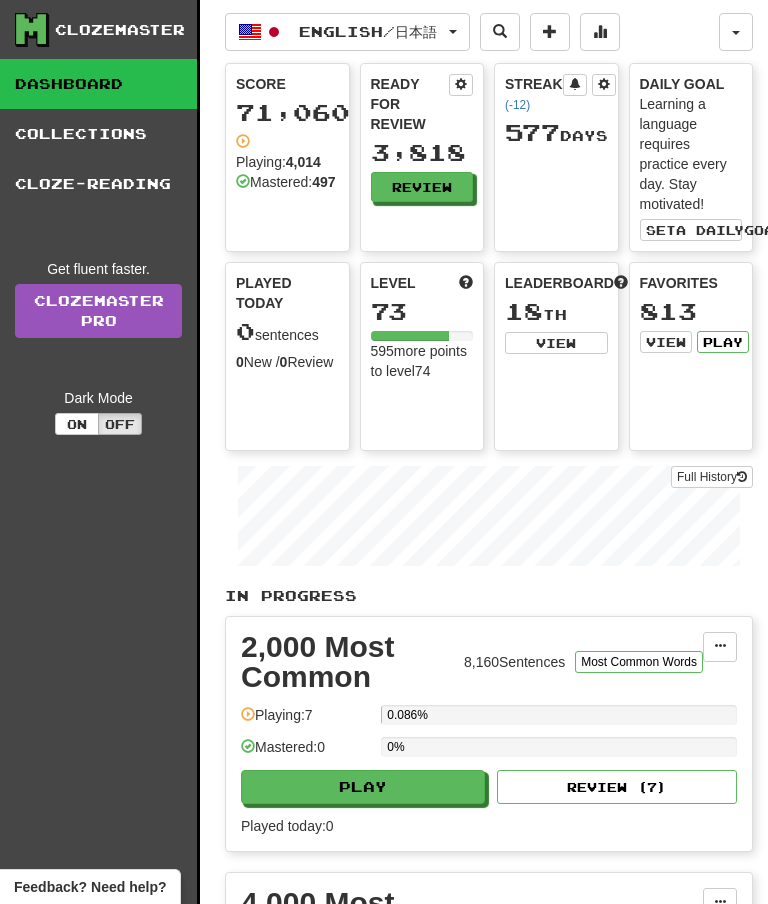 scroll, scrollTop: 0, scrollLeft: 0, axis: both 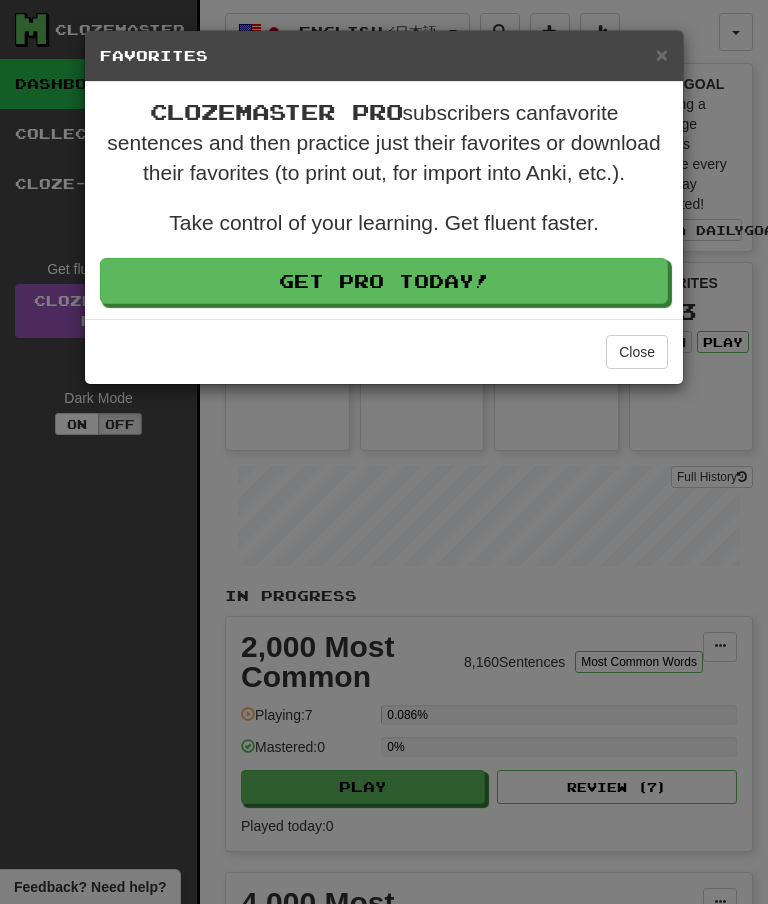 click on "Close" at bounding box center [637, 352] 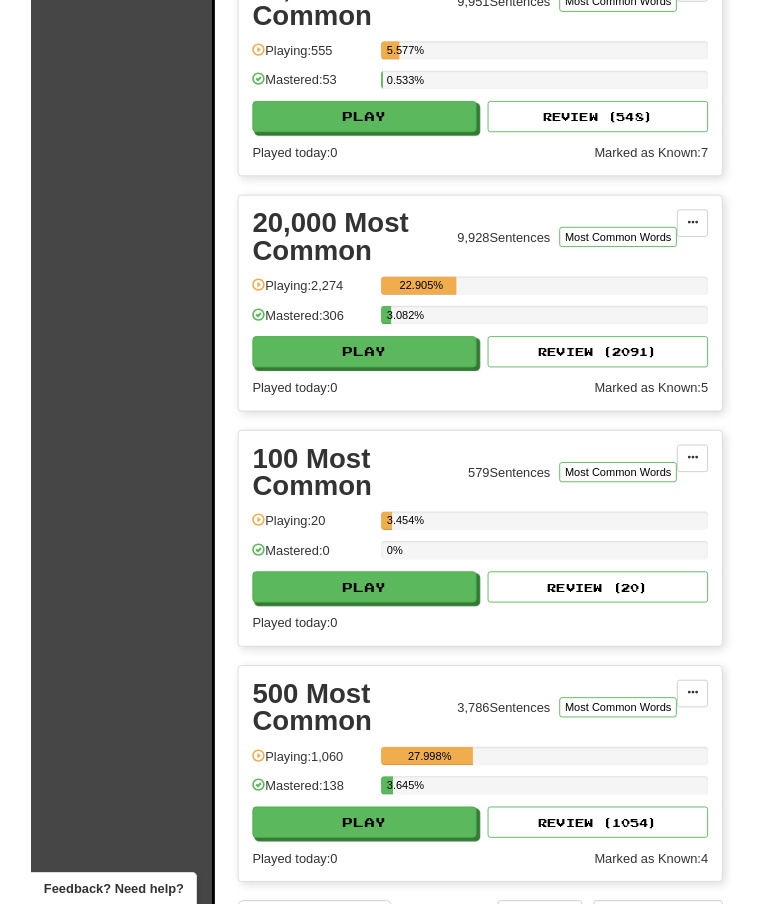 scroll, scrollTop: 1508, scrollLeft: 0, axis: vertical 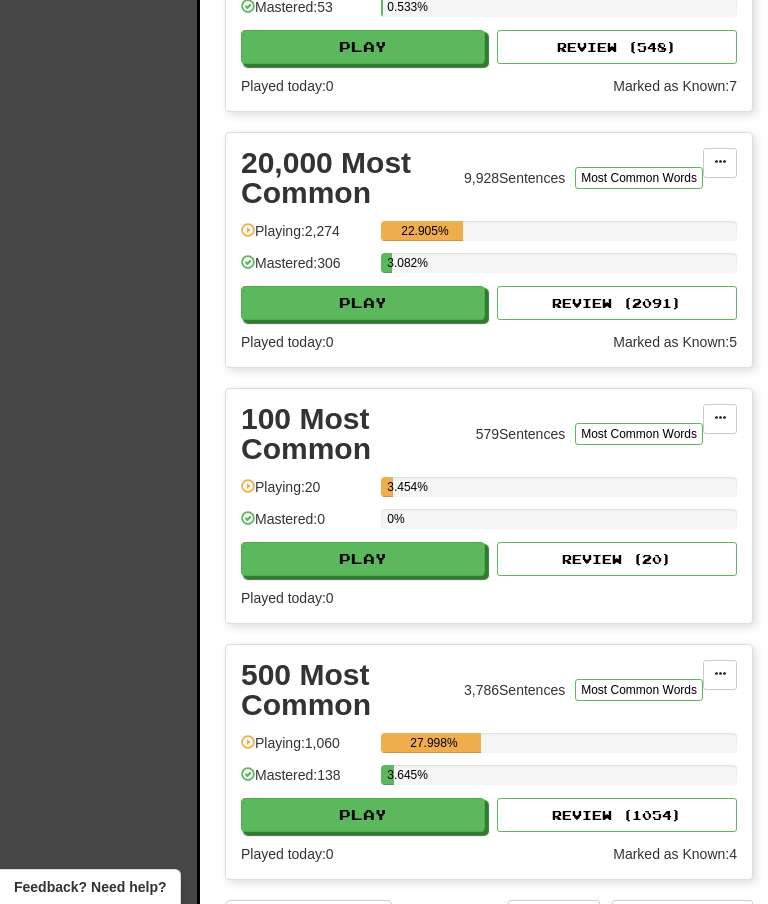 click on "Play" at bounding box center [363, 303] 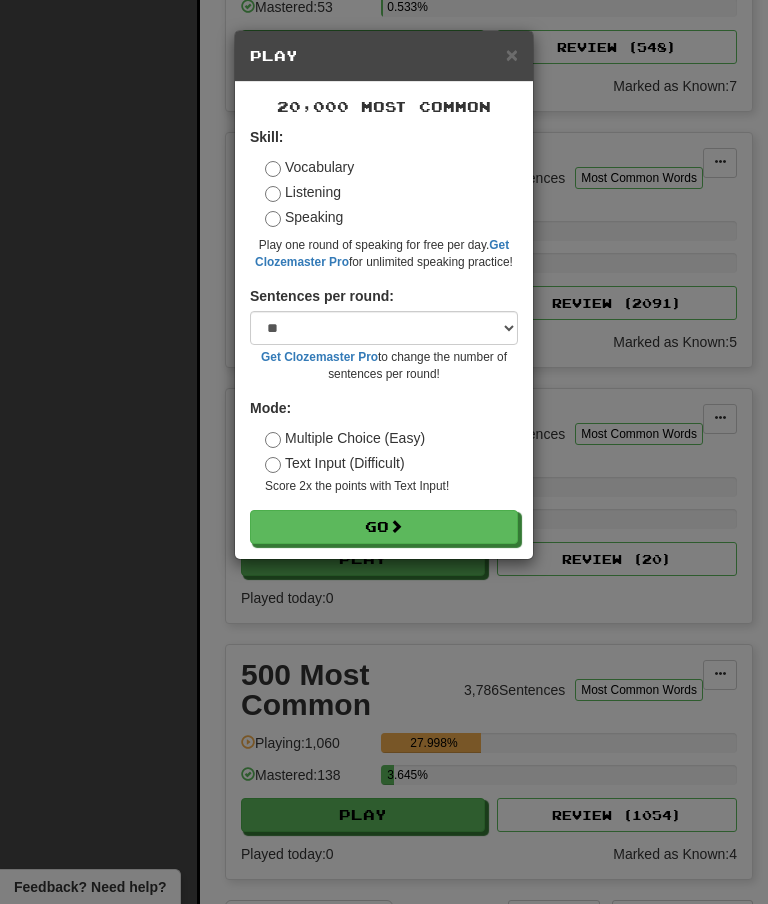 click on "× Play 20,000 Most Common Skill: Vocabulary Listening Speaking Play one round of speaking for free per day.  Get Clozemaster Pro  for unlimited speaking practice! Sentences per round: * ** ** ** ** ** *** ******** Get Clozemaster Pro  to change the number of sentences per round! Mode: Multiple Choice (Easy) Text Input (Difficult) Score 2x the points with Text Input ! Go" at bounding box center [384, 452] 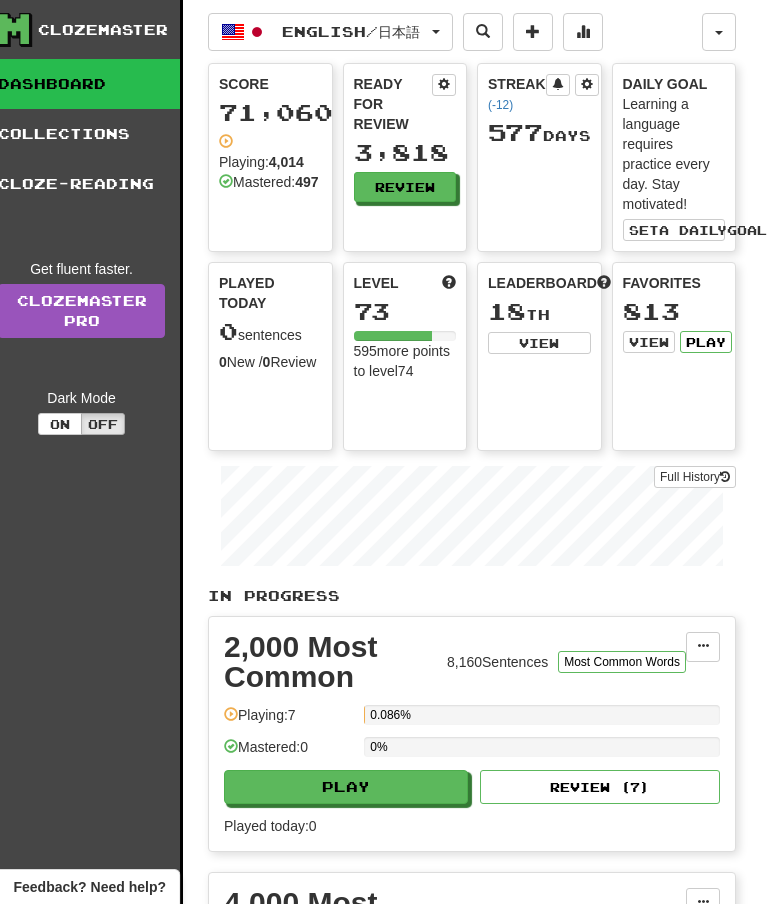 scroll, scrollTop: 0, scrollLeft: 24, axis: horizontal 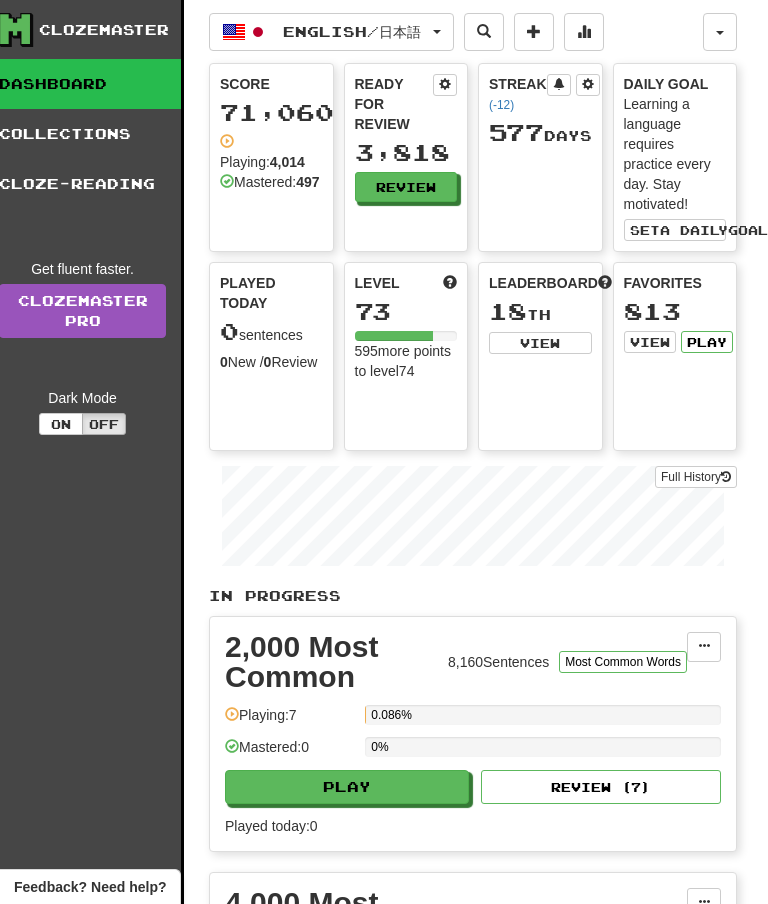 click on "English  /  日本語" at bounding box center [331, 32] 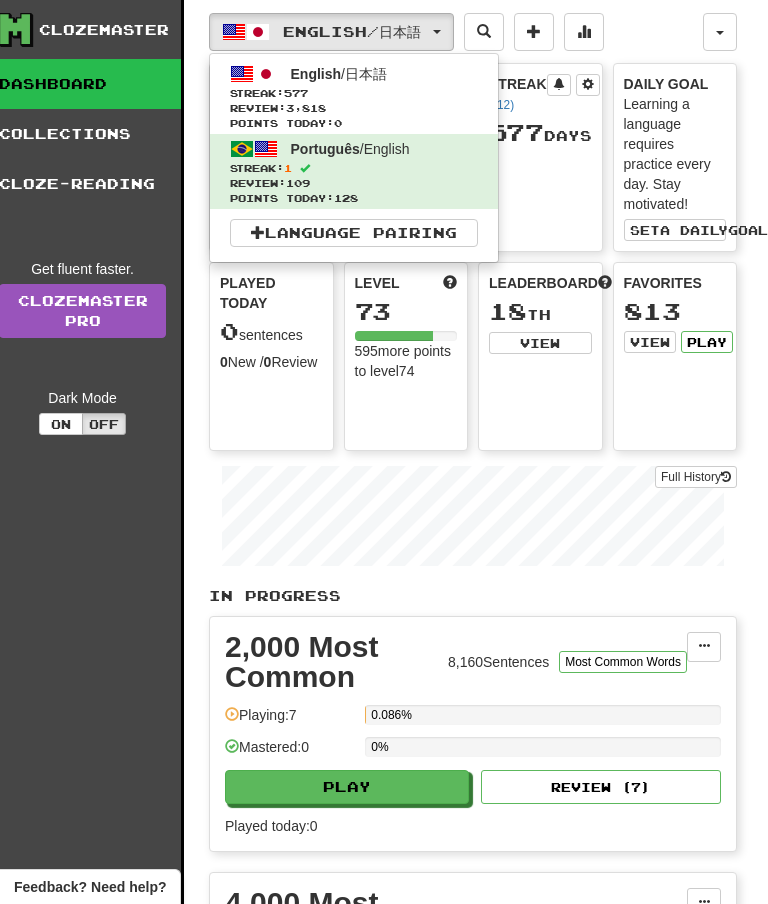 click on "Review:  109" at bounding box center (354, 183) 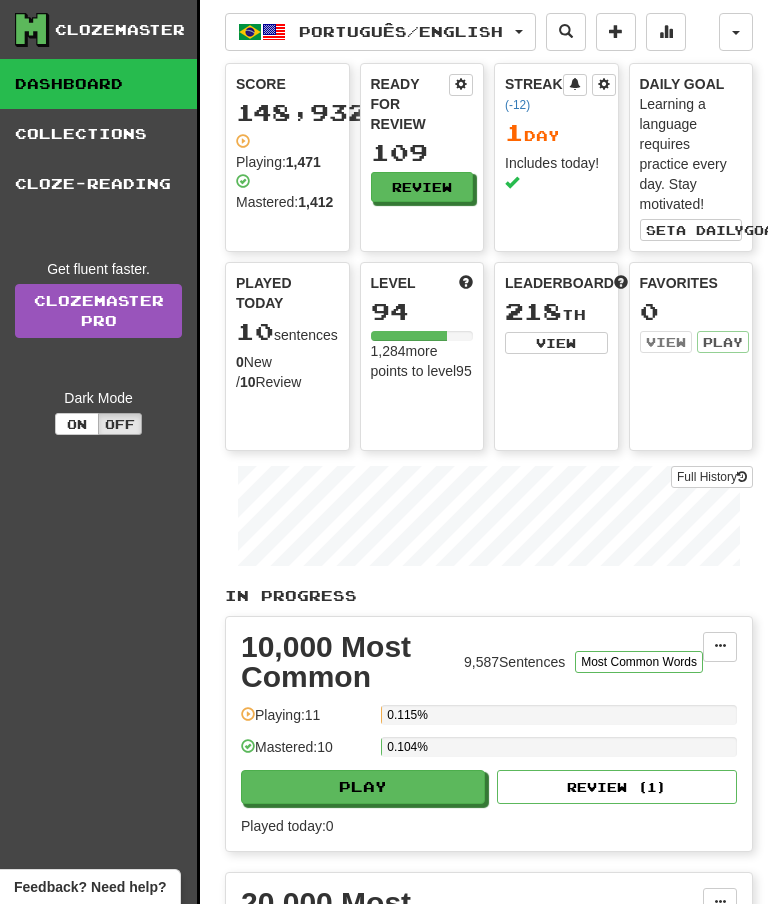 scroll, scrollTop: 0, scrollLeft: 0, axis: both 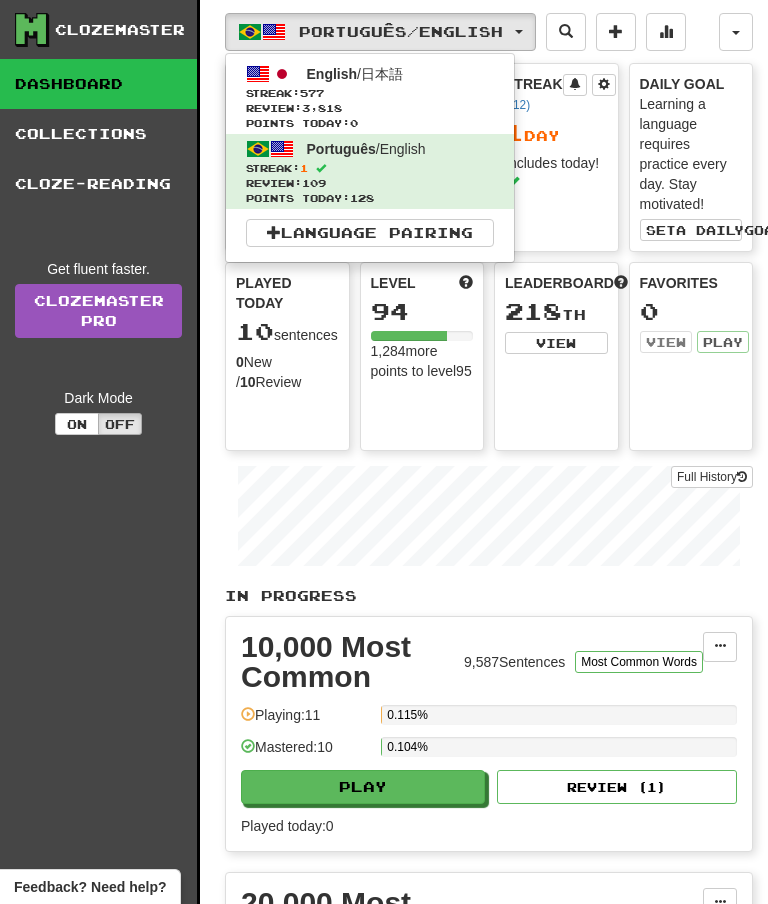 click on "Streak:  577" at bounding box center (370, 93) 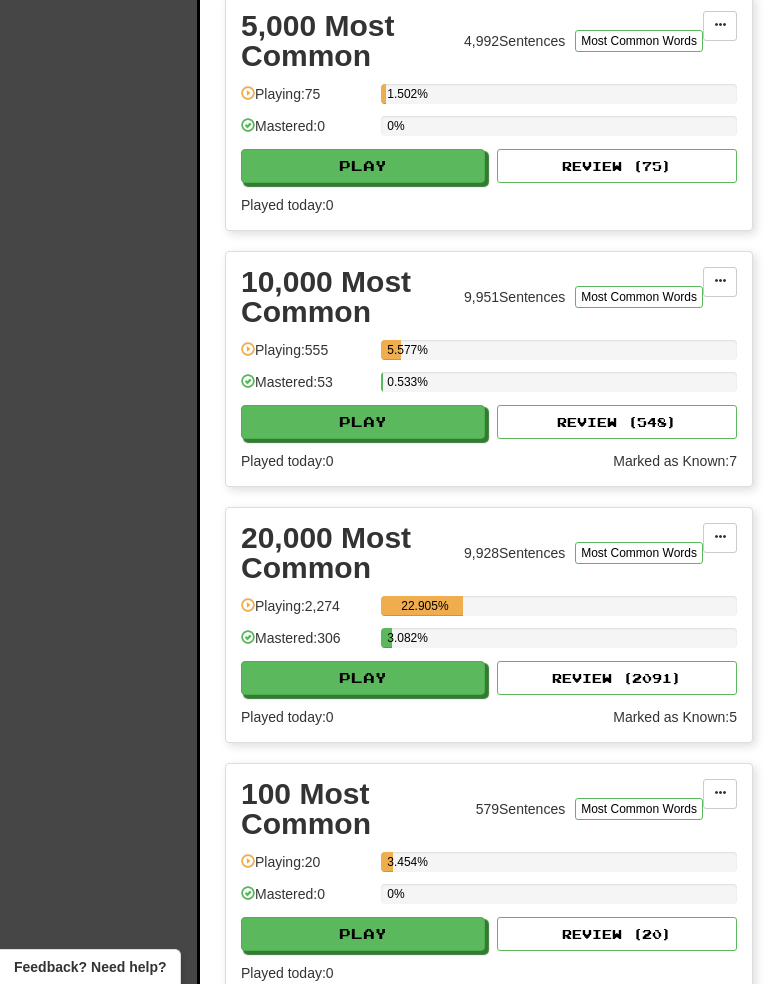 scroll, scrollTop: 1137, scrollLeft: 0, axis: vertical 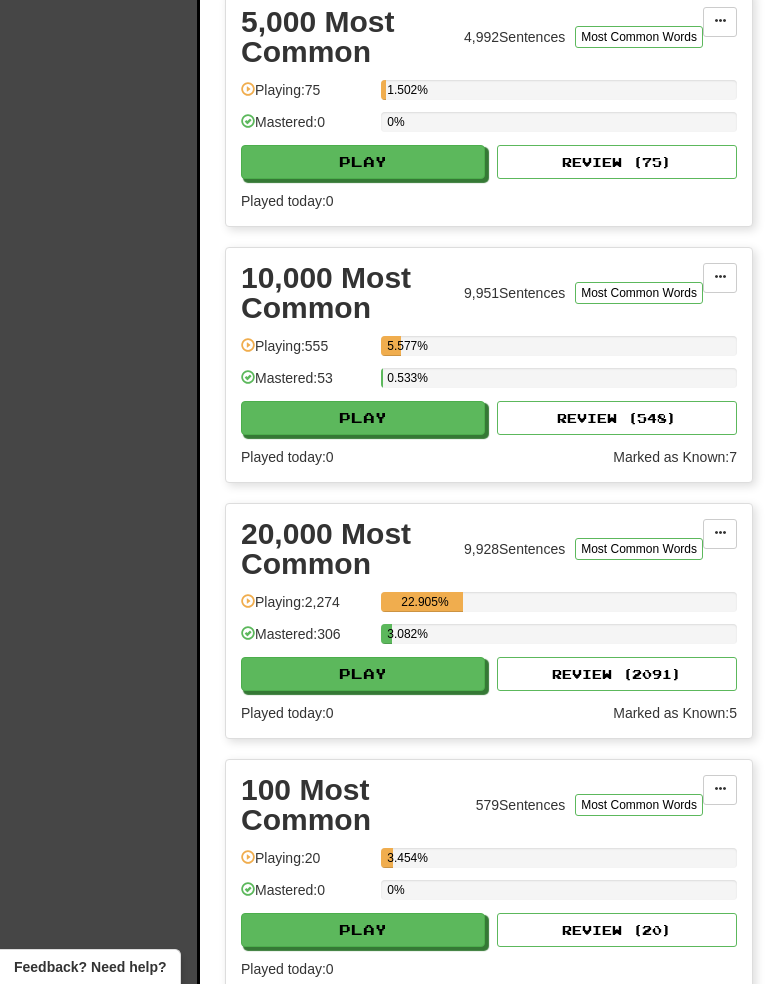 click on "Play" at bounding box center (363, 674) 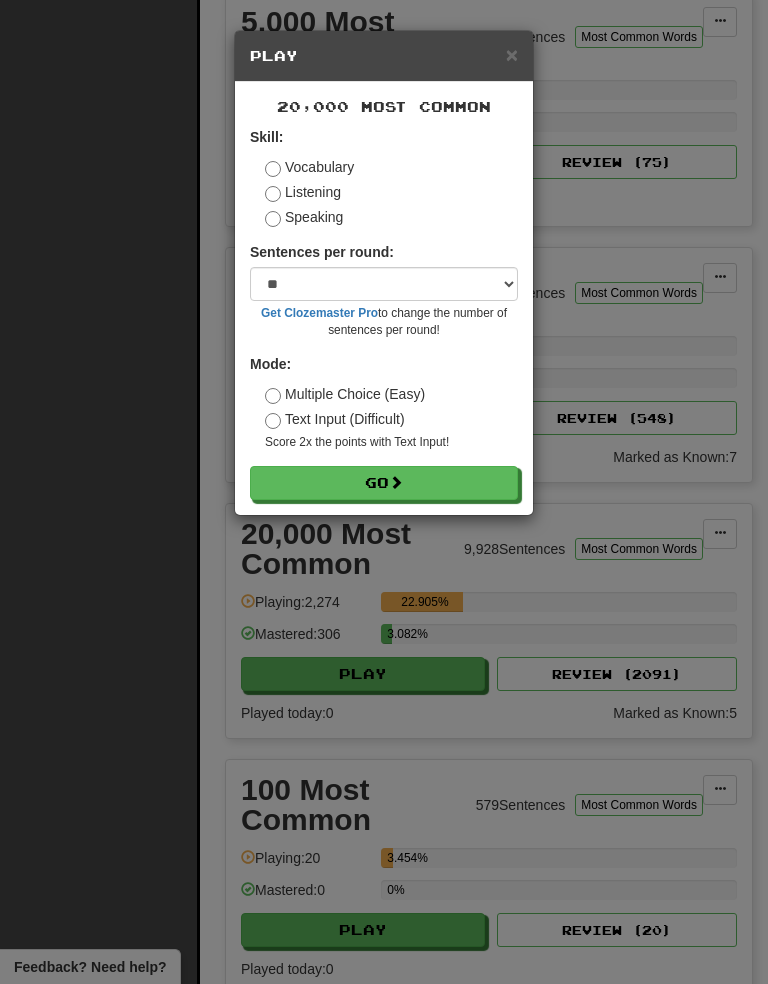 click on "Speaking" at bounding box center [304, 217] 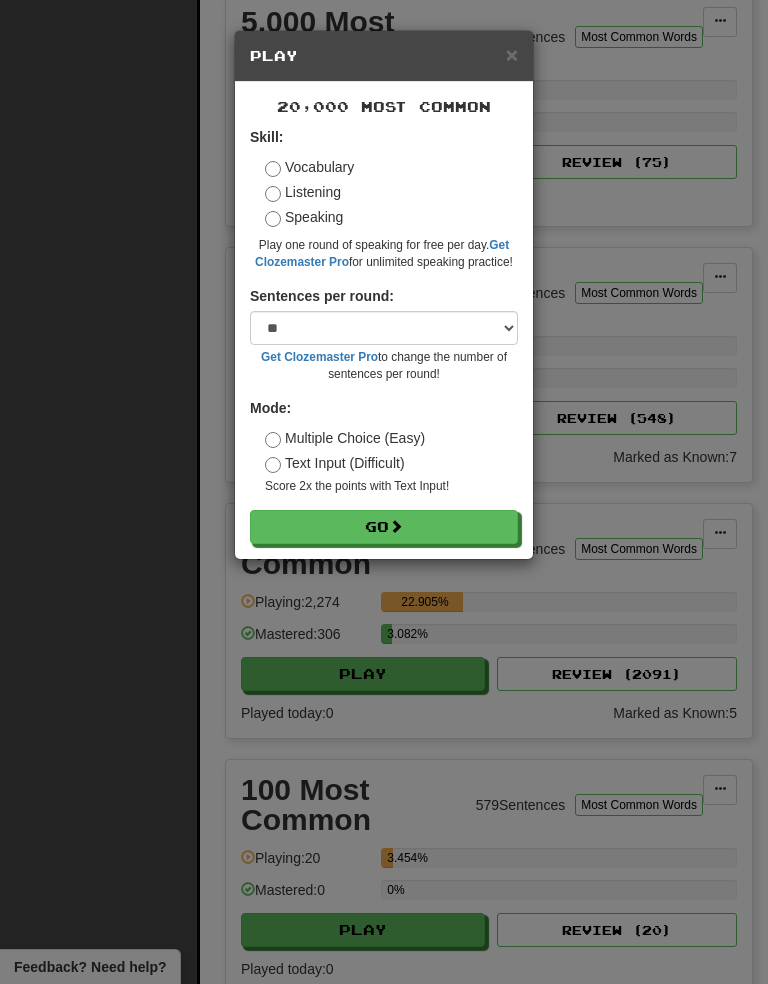 click on "Go" at bounding box center [384, 527] 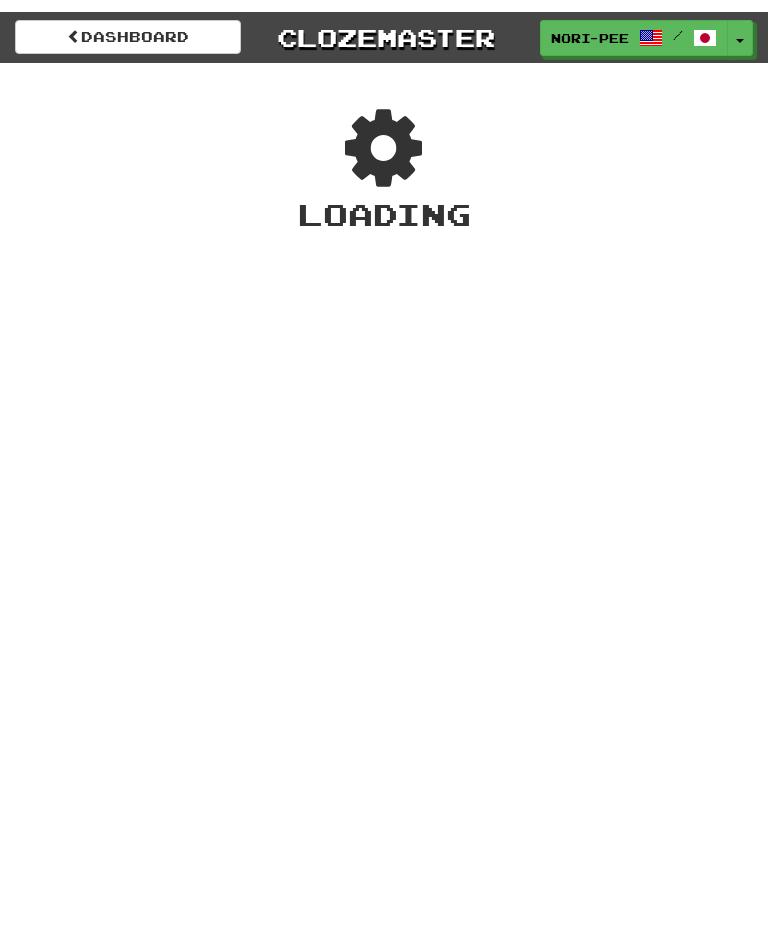 scroll, scrollTop: 0, scrollLeft: 0, axis: both 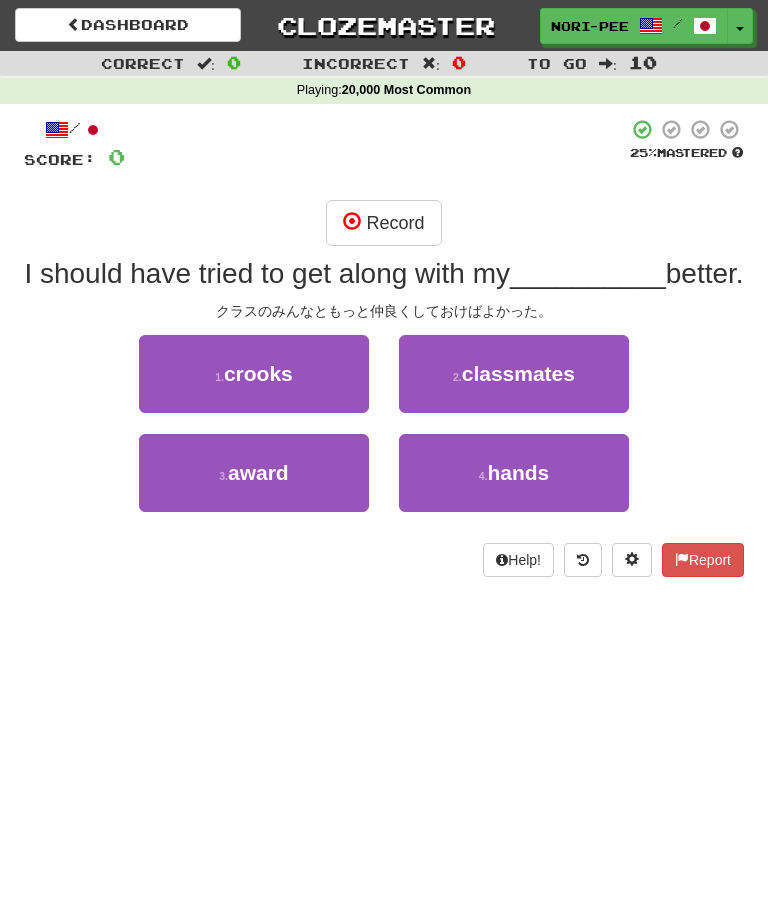 click on "Record" at bounding box center (383, 223) 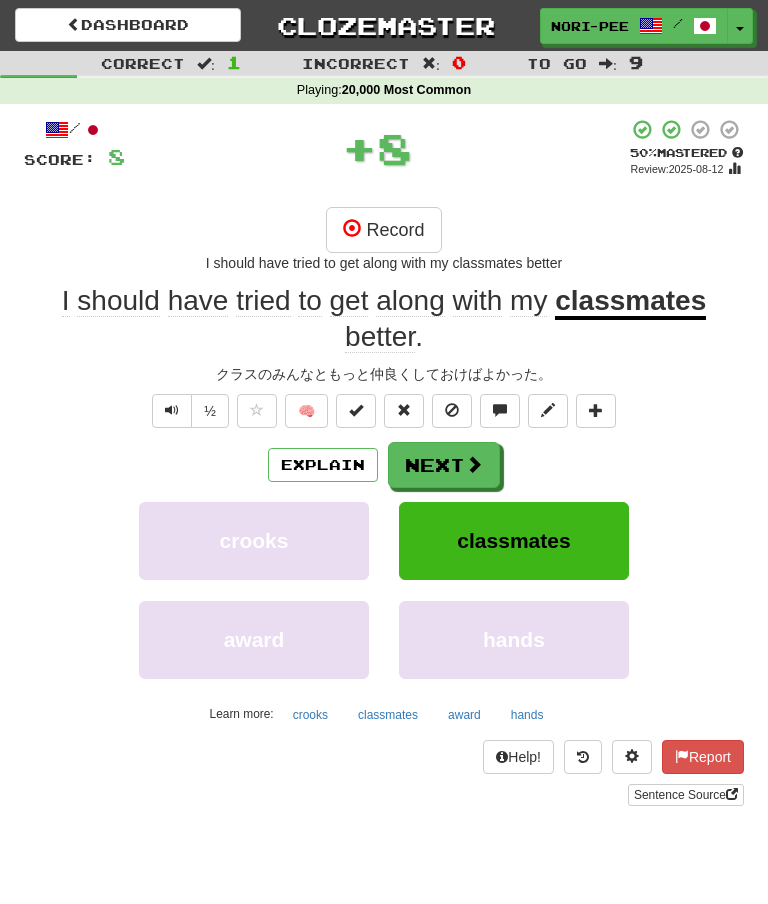 click on "Next" at bounding box center (444, 465) 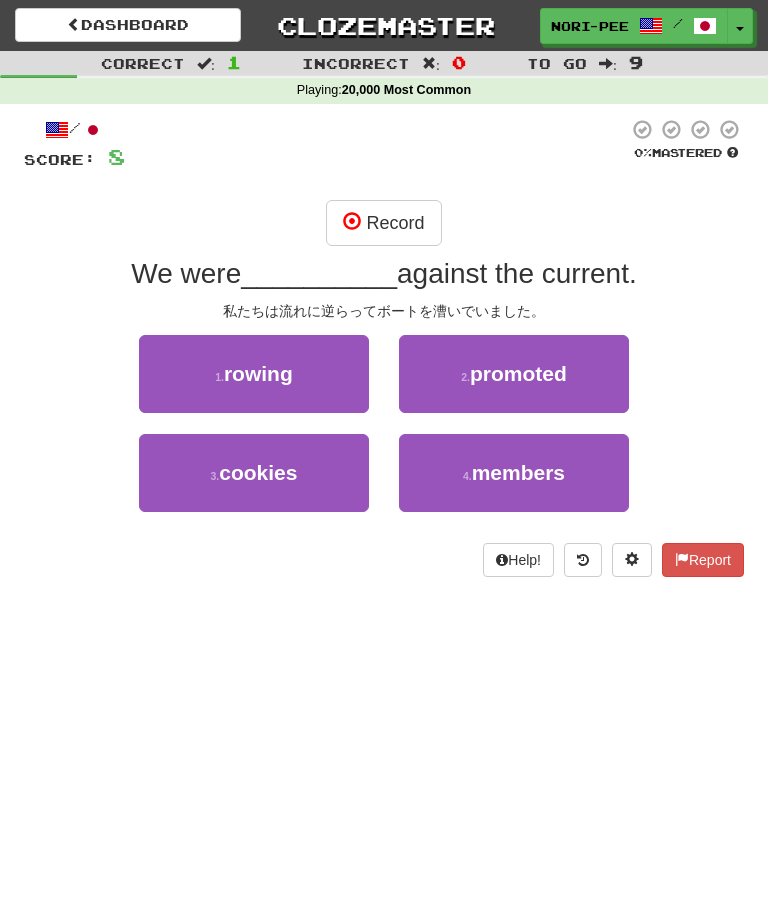 click on "Record" at bounding box center [383, 223] 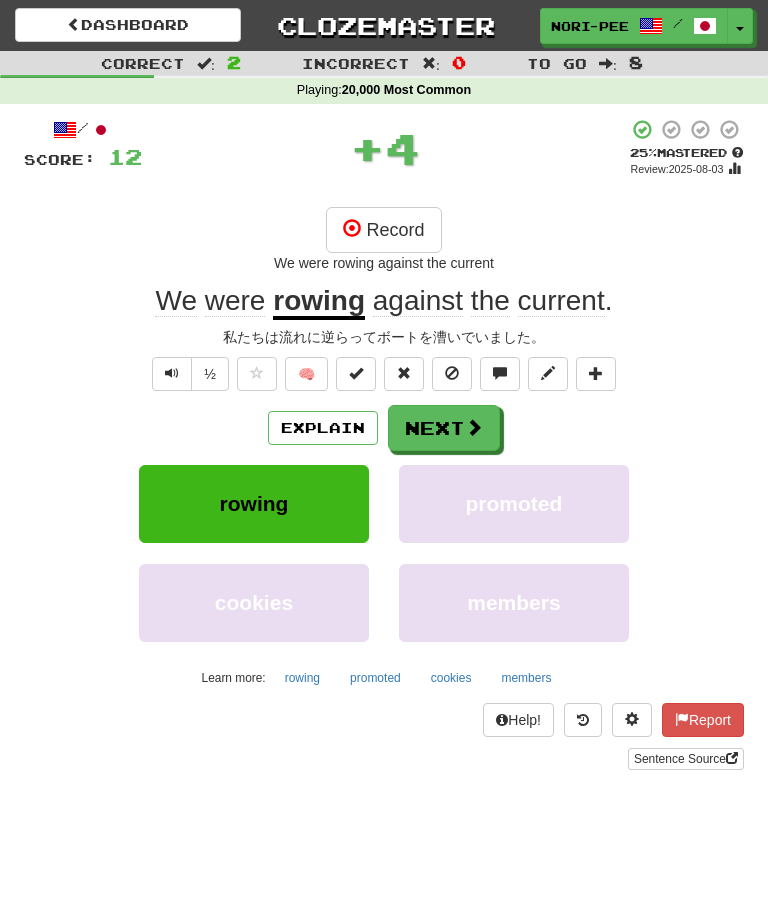 click on "Next" at bounding box center (444, 428) 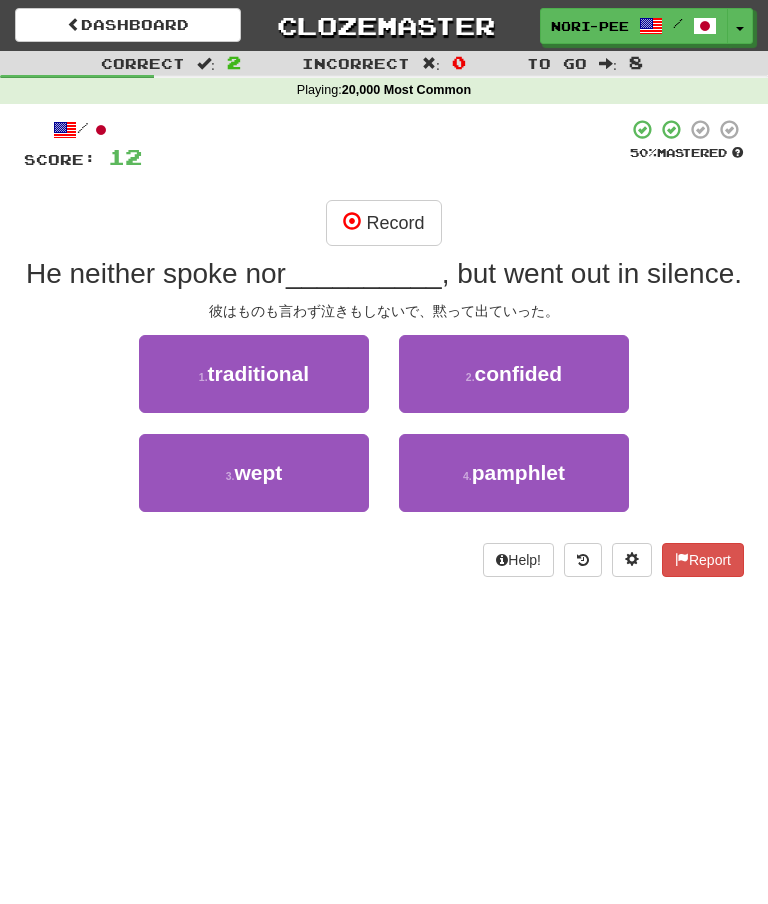 click on "Record" at bounding box center (383, 223) 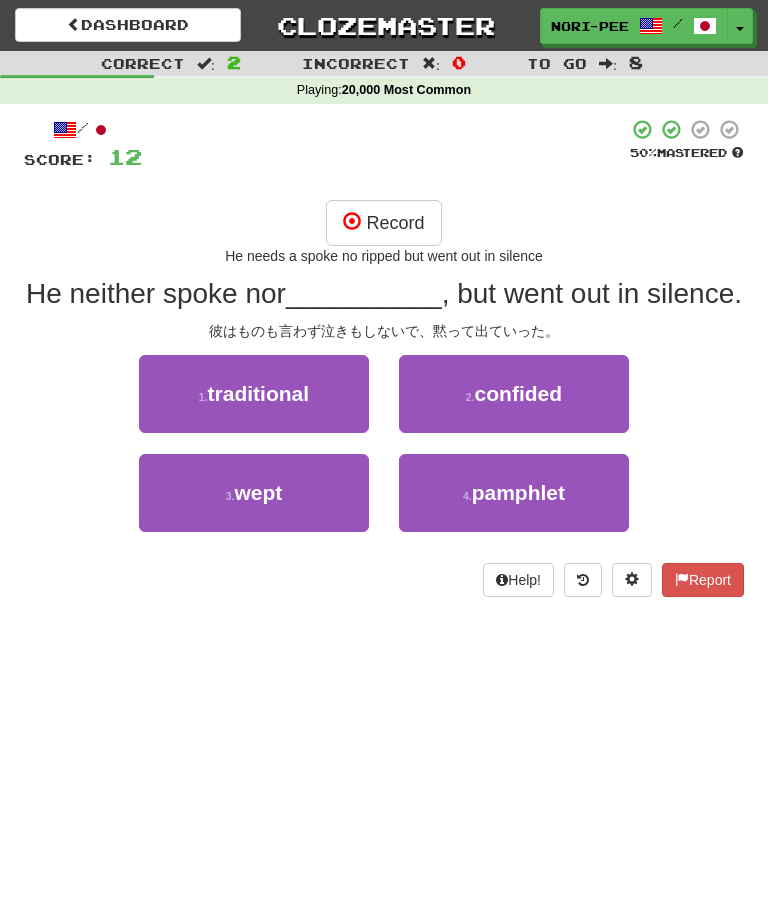click on "Record" at bounding box center [383, 223] 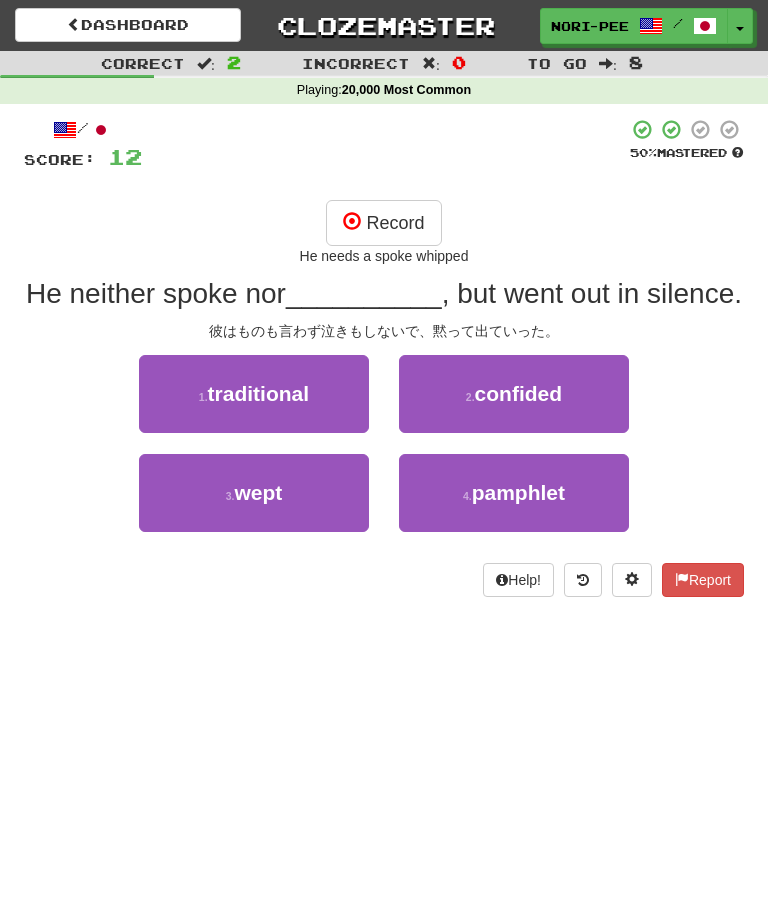 click on "Record" at bounding box center [383, 223] 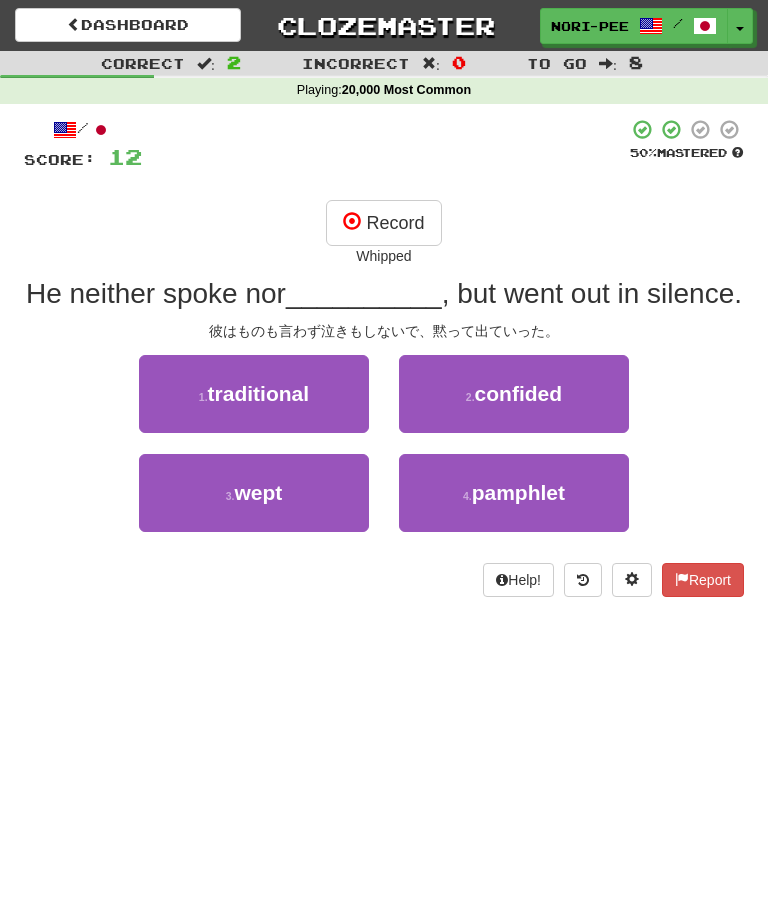 click on "Record" at bounding box center [383, 223] 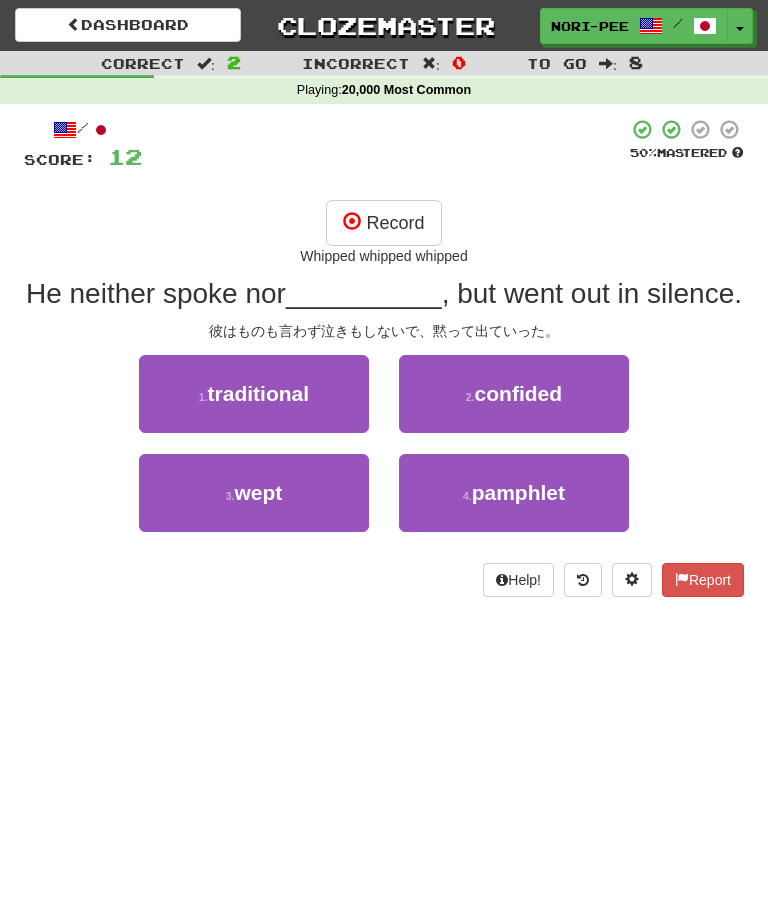 click on "Record" at bounding box center (383, 223) 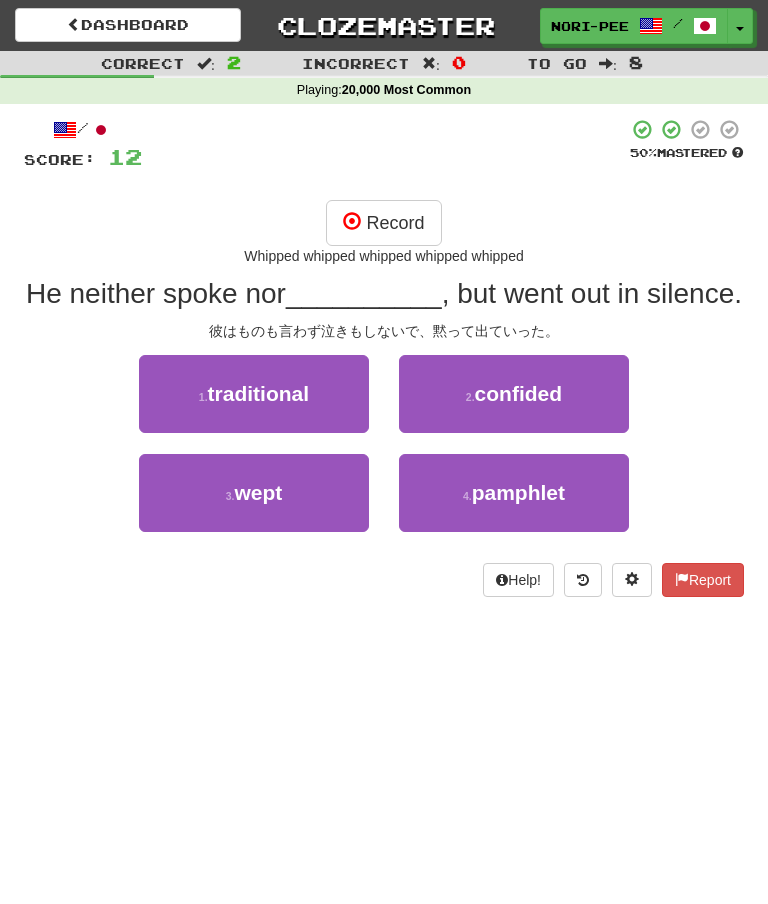 click on "Record" at bounding box center (383, 223) 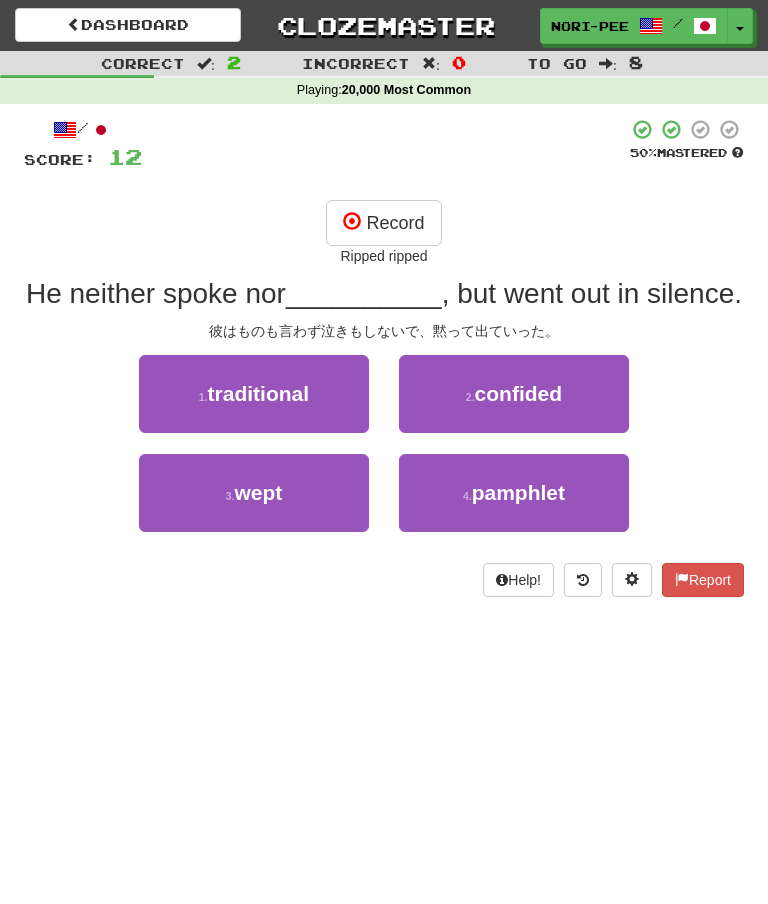 click on "Record" at bounding box center [383, 223] 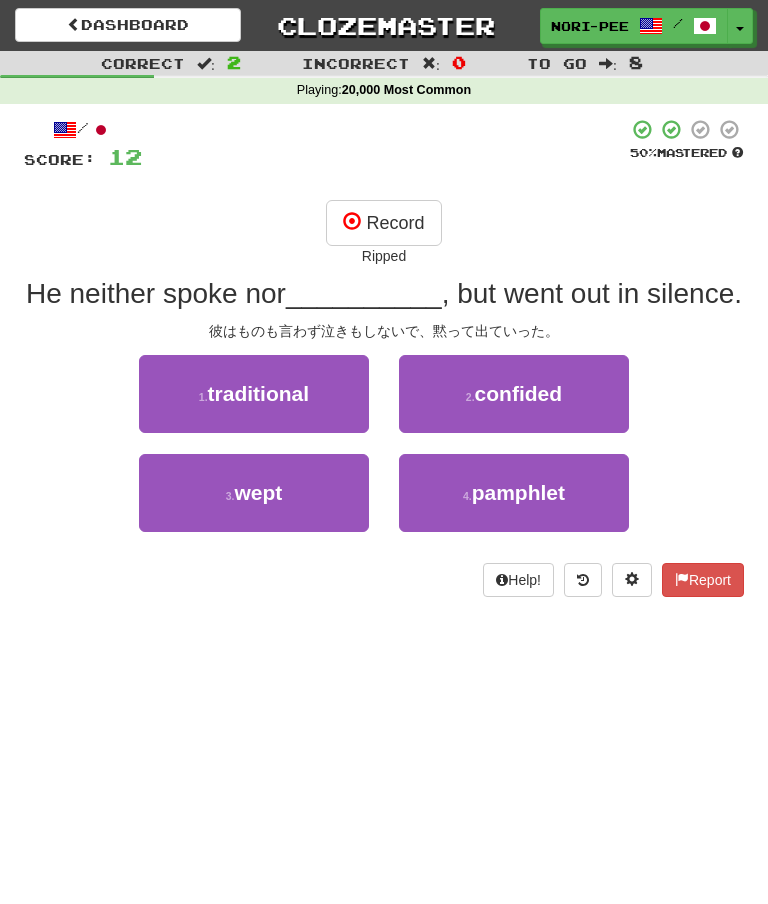 click on "3 .  wept" at bounding box center [254, 493] 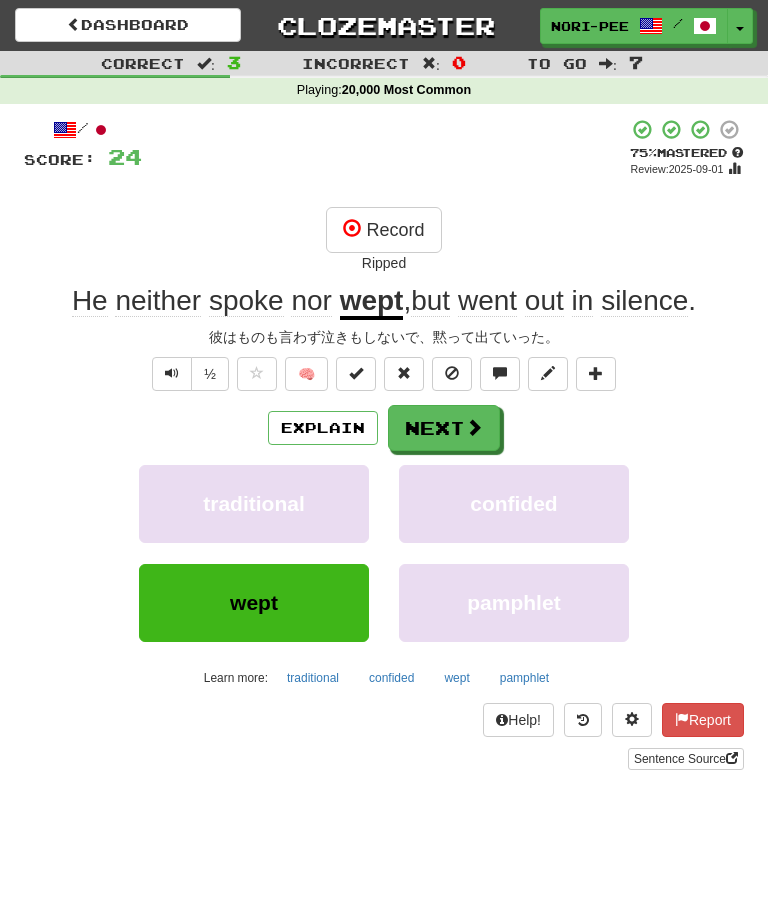 click on "Next" at bounding box center (444, 428) 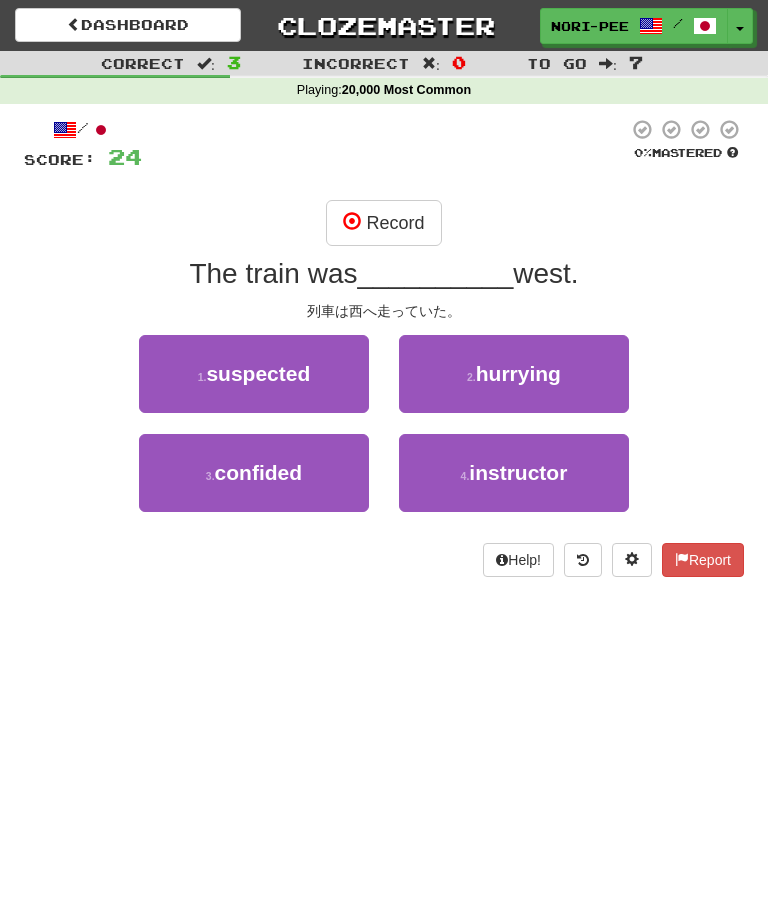 click on "Record" at bounding box center (383, 223) 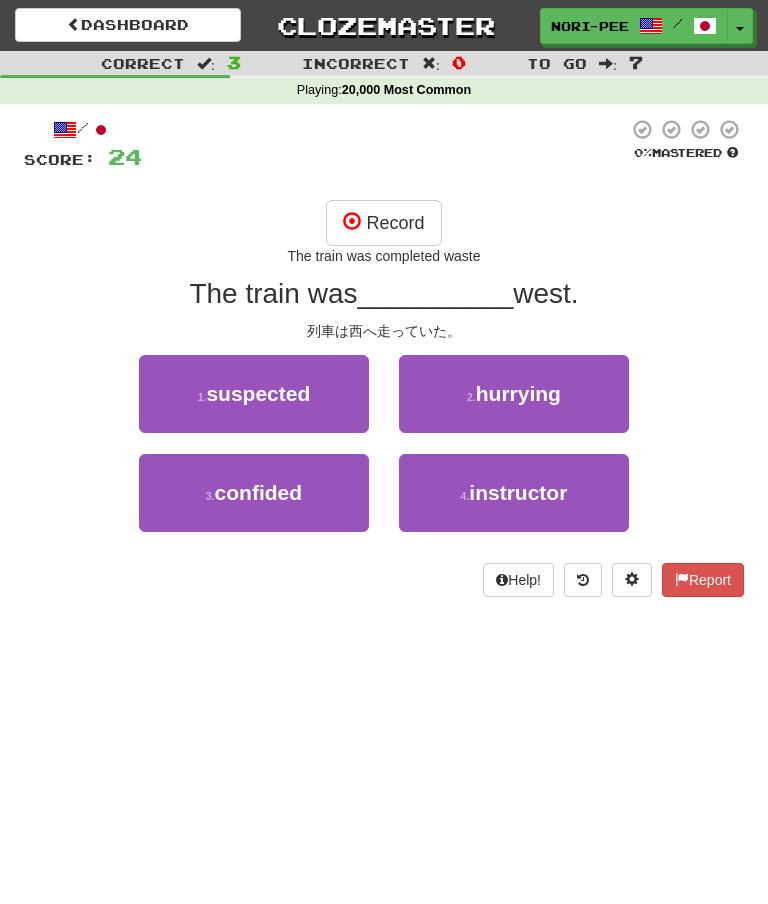 click on "Record" at bounding box center [383, 223] 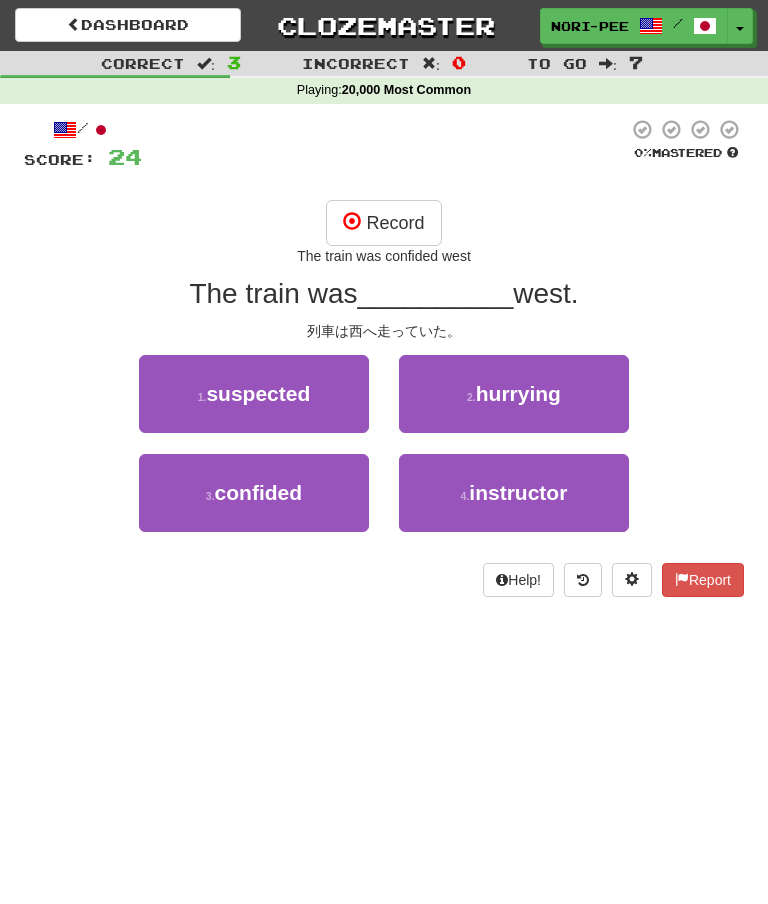 click on "Record" at bounding box center [383, 223] 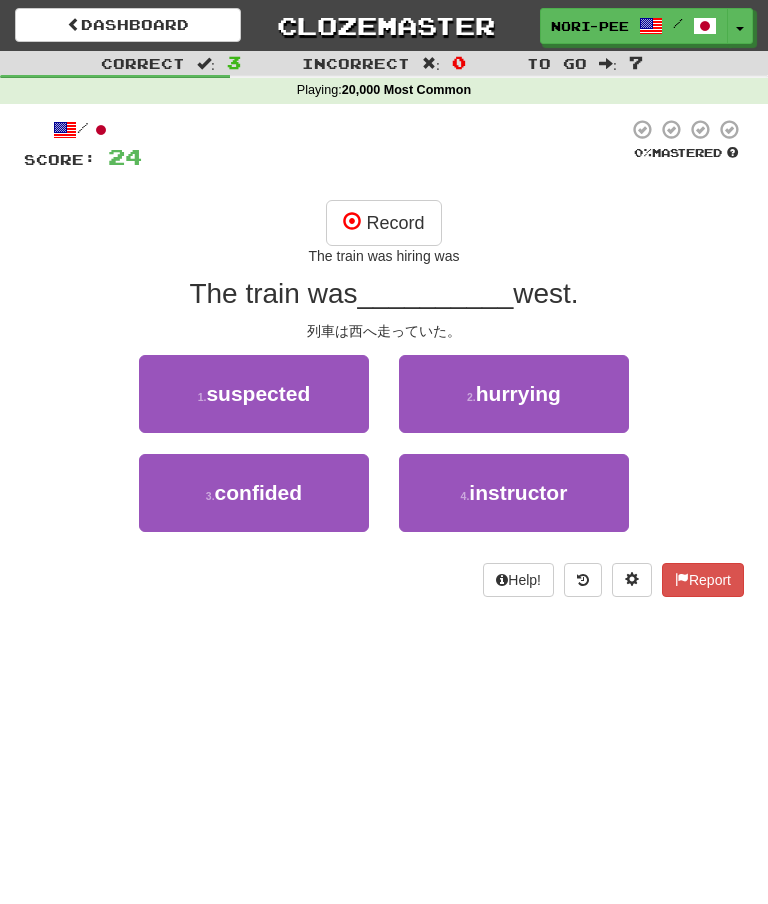 click on "Record" at bounding box center [383, 223] 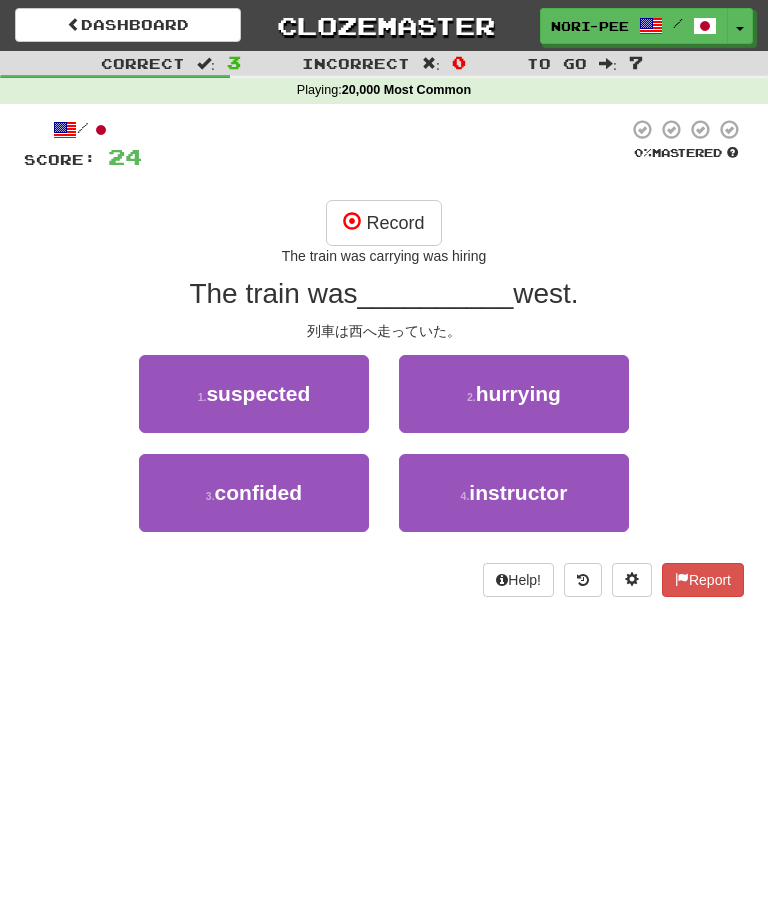 click on "Record" at bounding box center (383, 223) 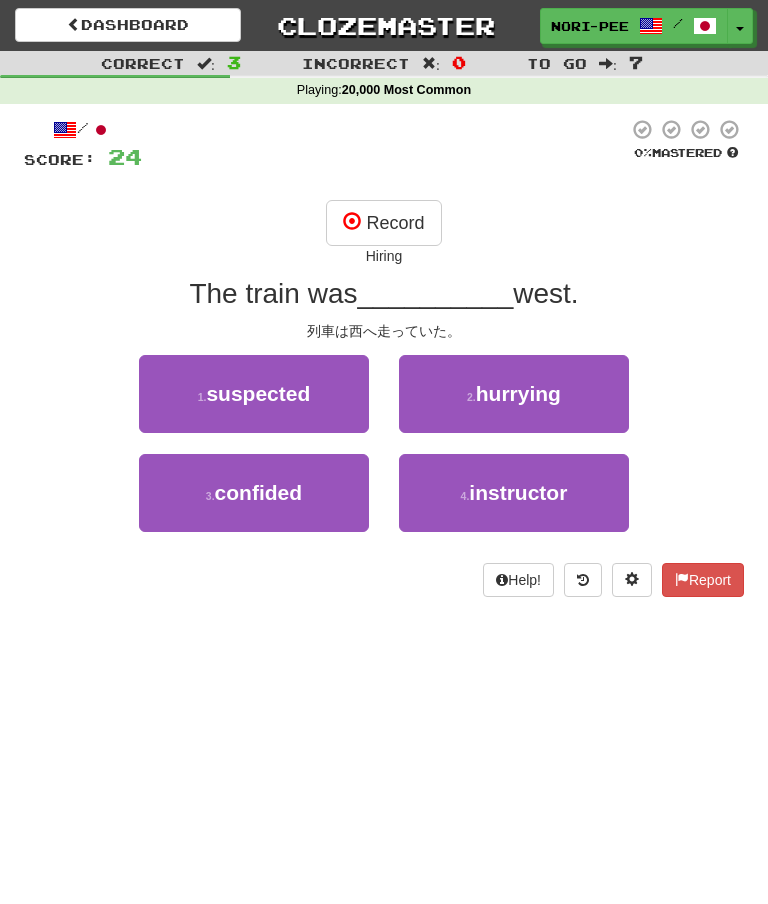 click on "Record" at bounding box center [383, 223] 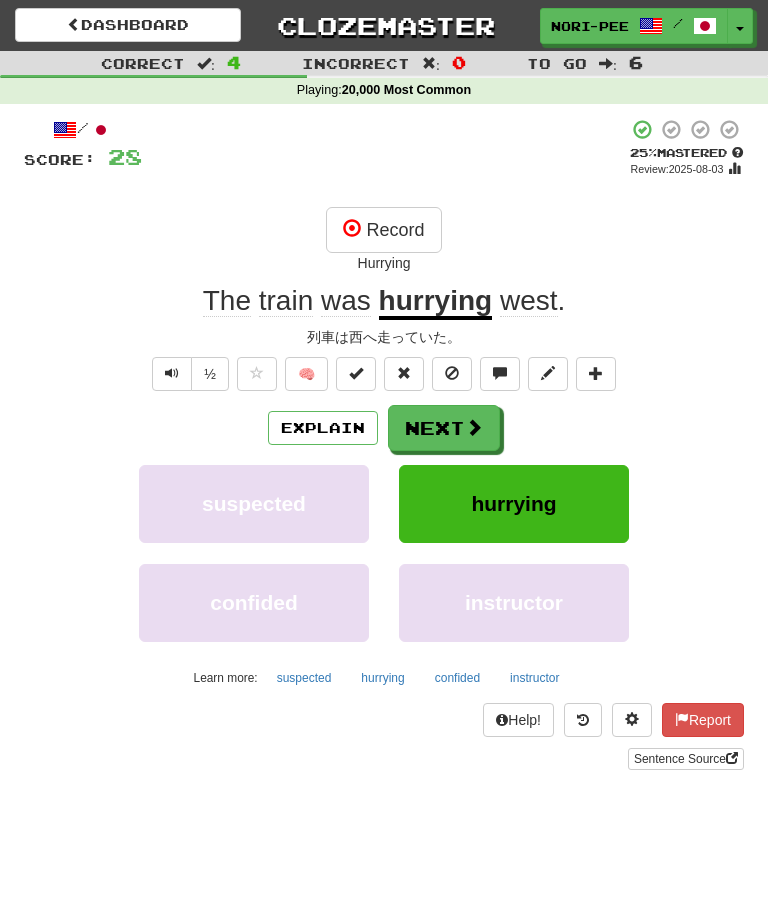 click on "Explain" at bounding box center [323, 428] 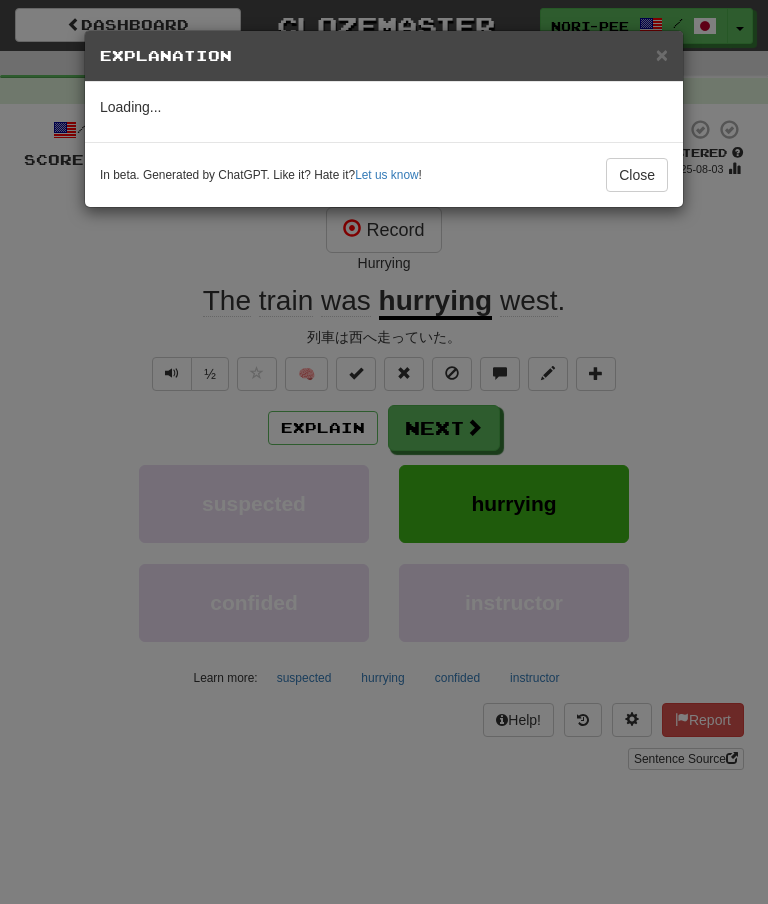 click on "Close" at bounding box center [637, 175] 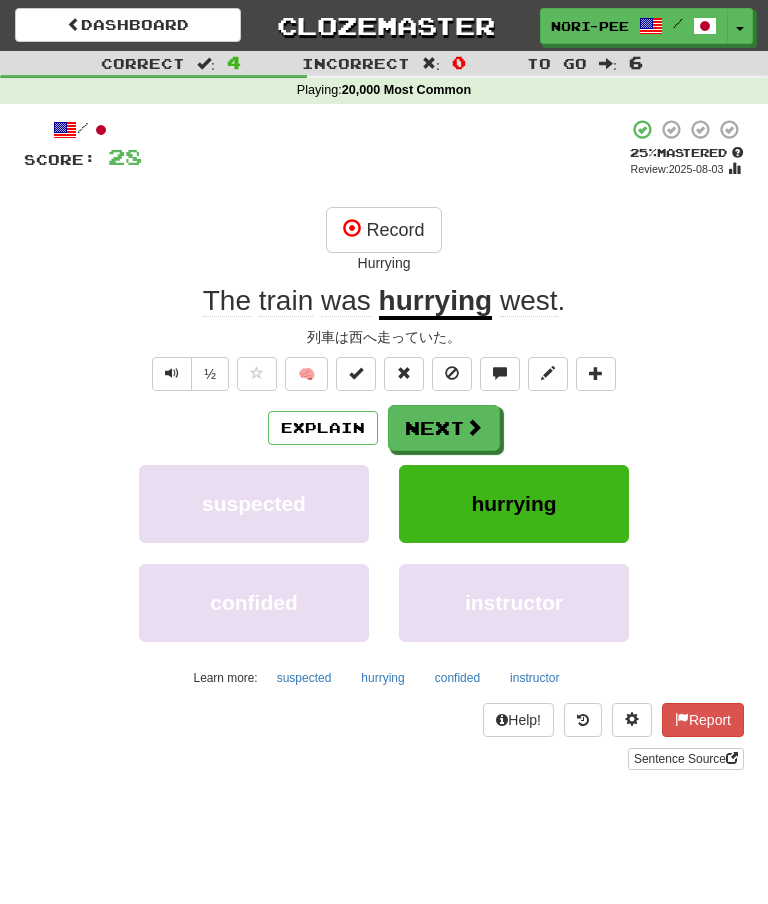 click on "Next" at bounding box center (444, 428) 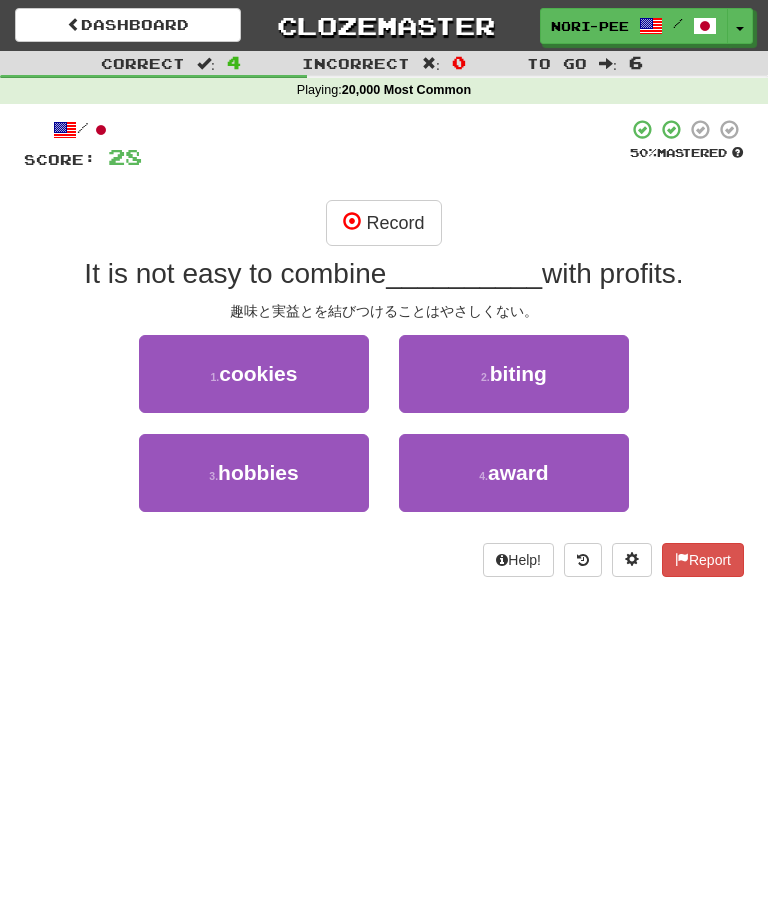 click on "Record" at bounding box center [383, 223] 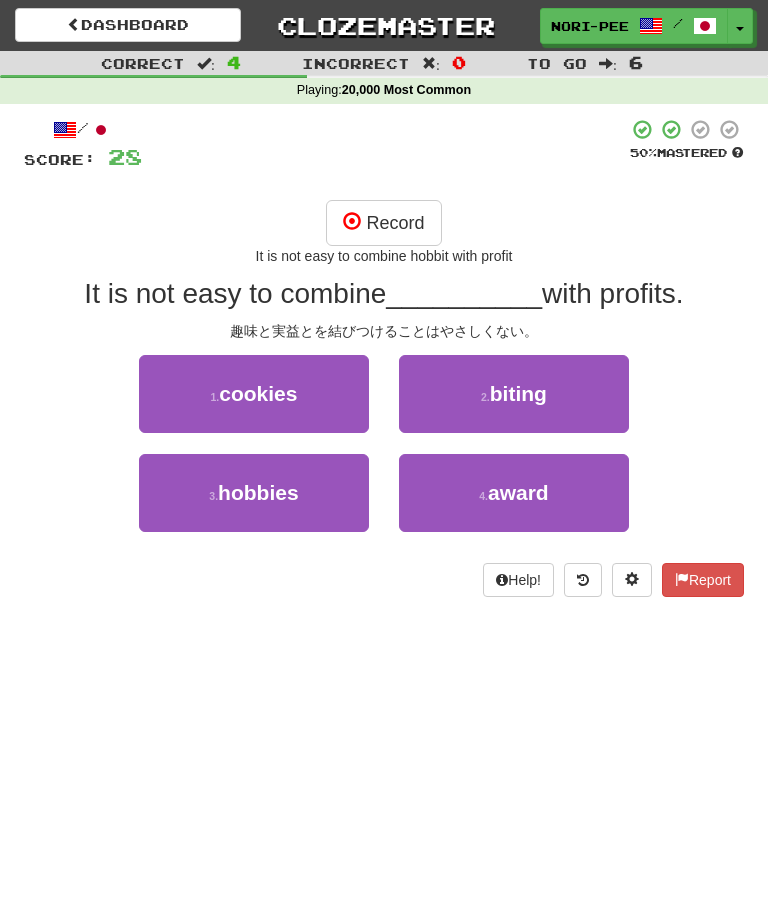click on "Record" at bounding box center (383, 223) 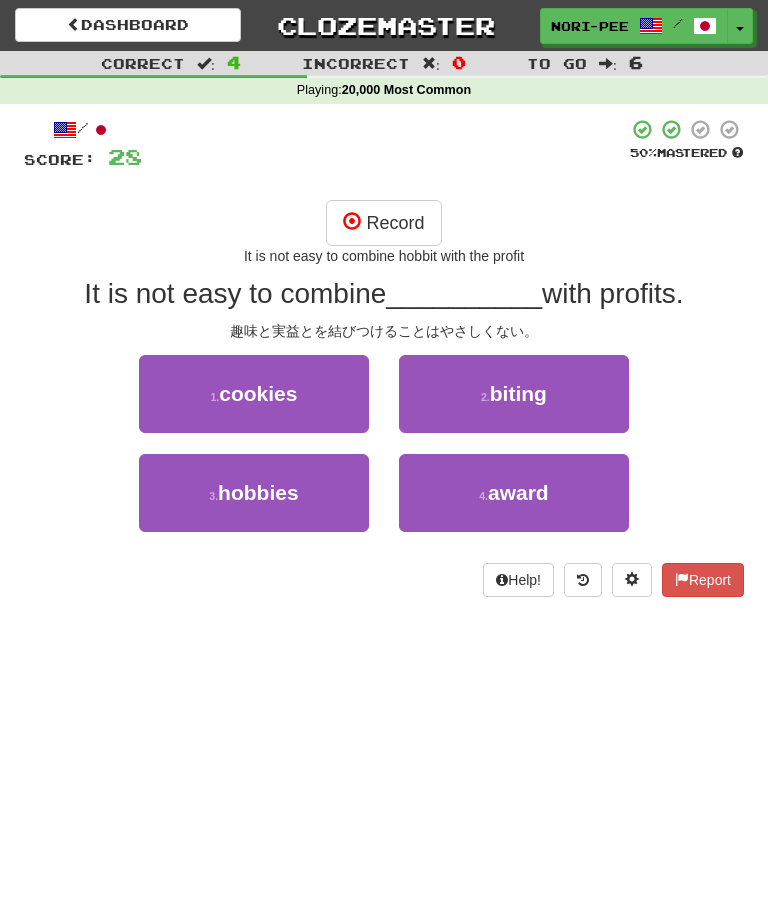 click on "Record" at bounding box center [383, 223] 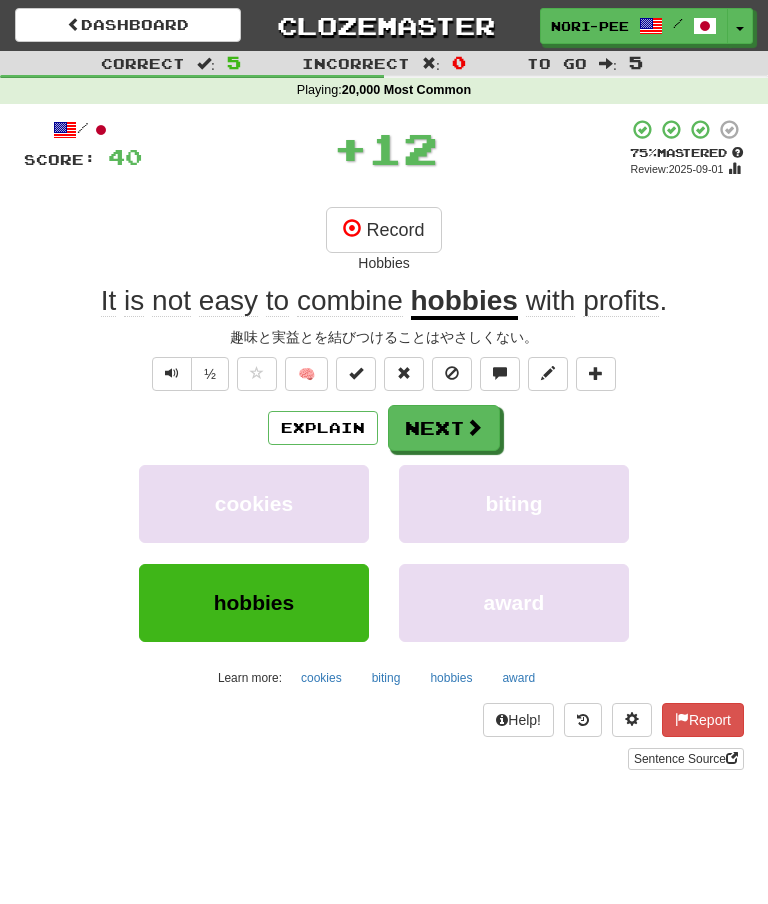 click on "Next" at bounding box center [444, 428] 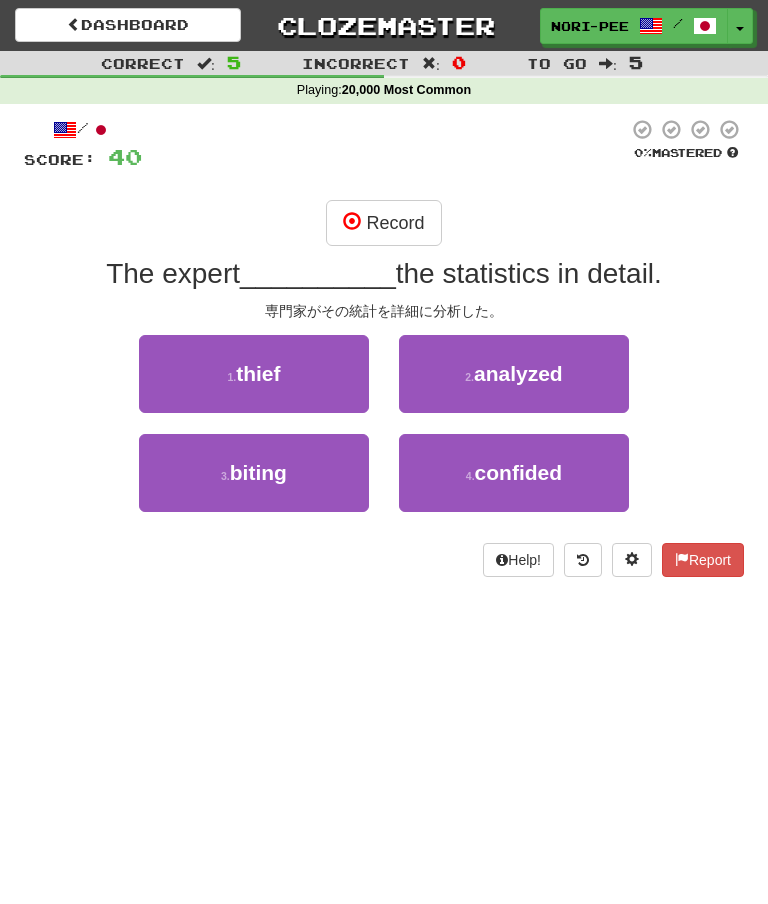 click on "Record" at bounding box center [383, 223] 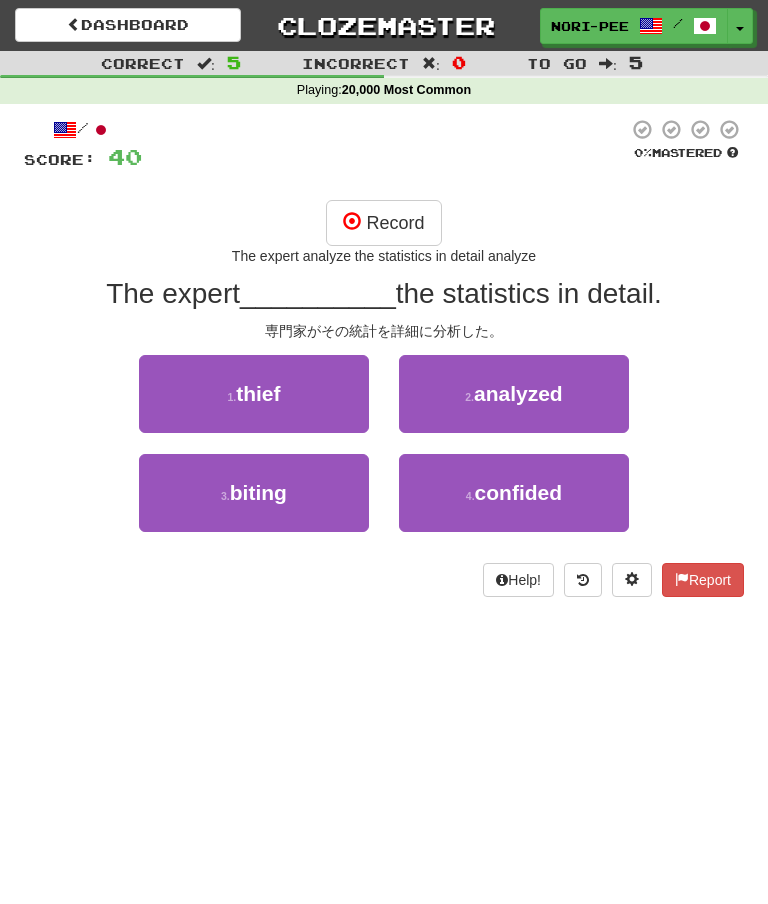 click on "Record" at bounding box center [383, 223] 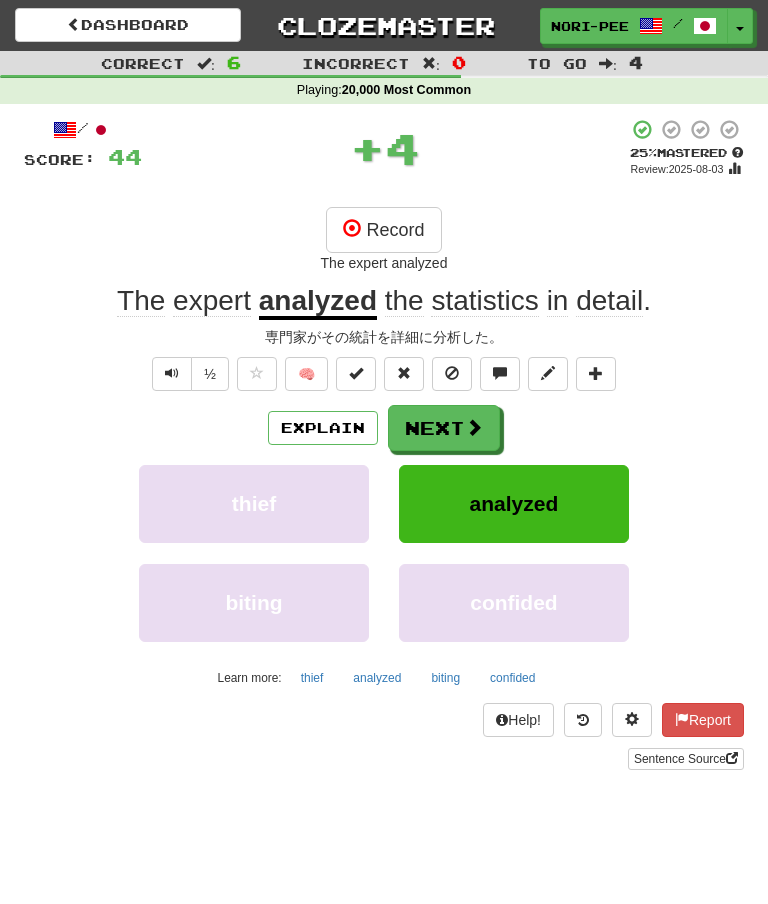 click on "Next" at bounding box center (444, 428) 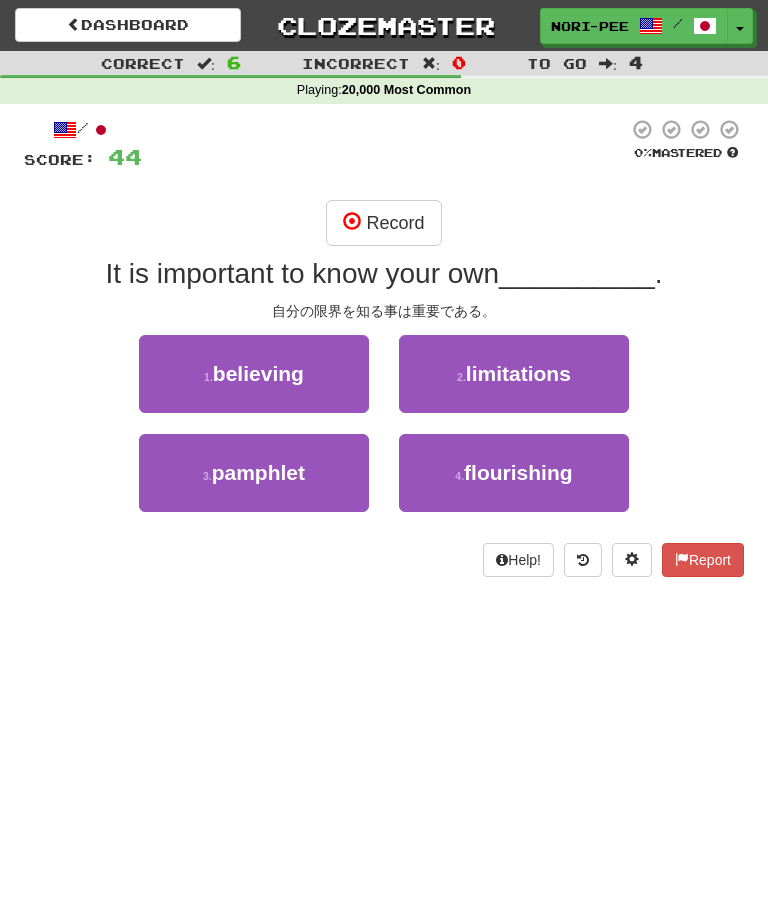 click on "Record" at bounding box center (383, 223) 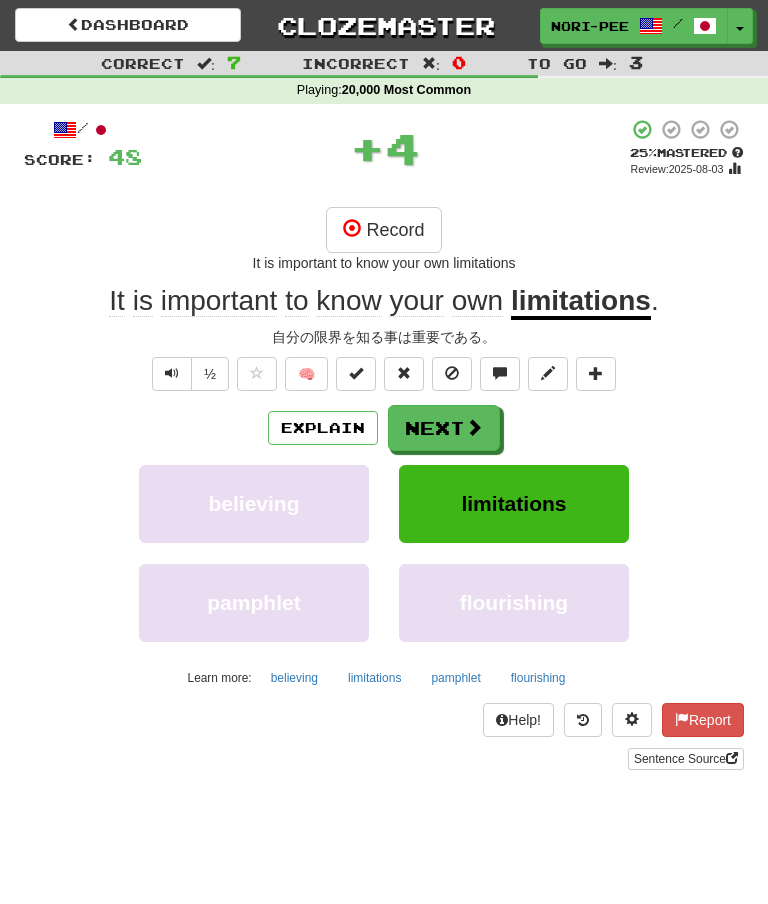 click at bounding box center (452, 374) 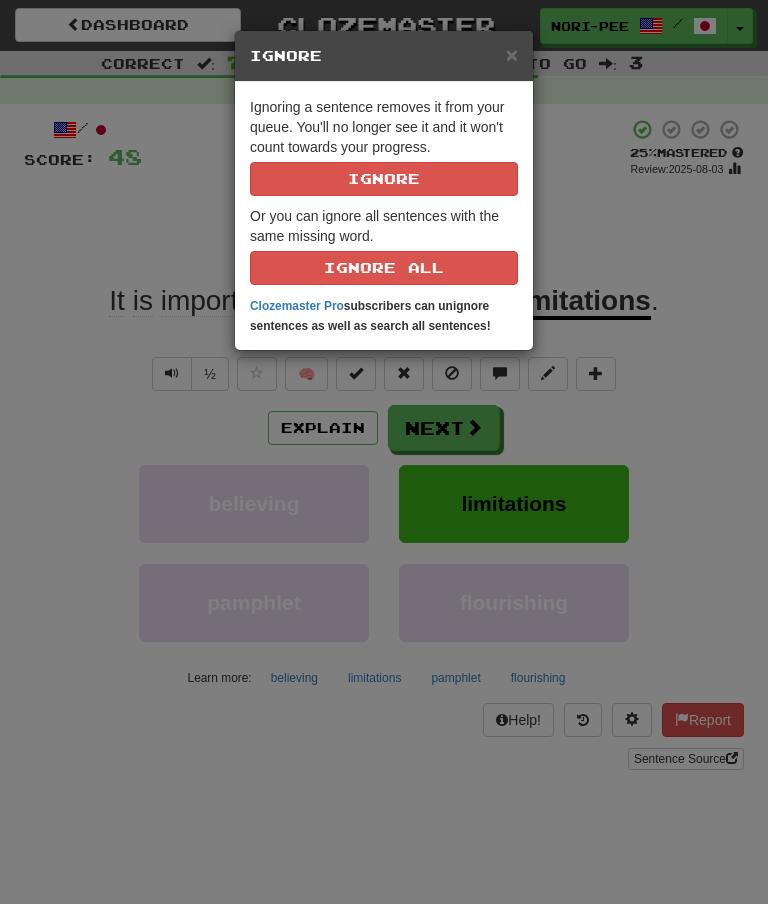 click on "× Ignore" at bounding box center (384, 56) 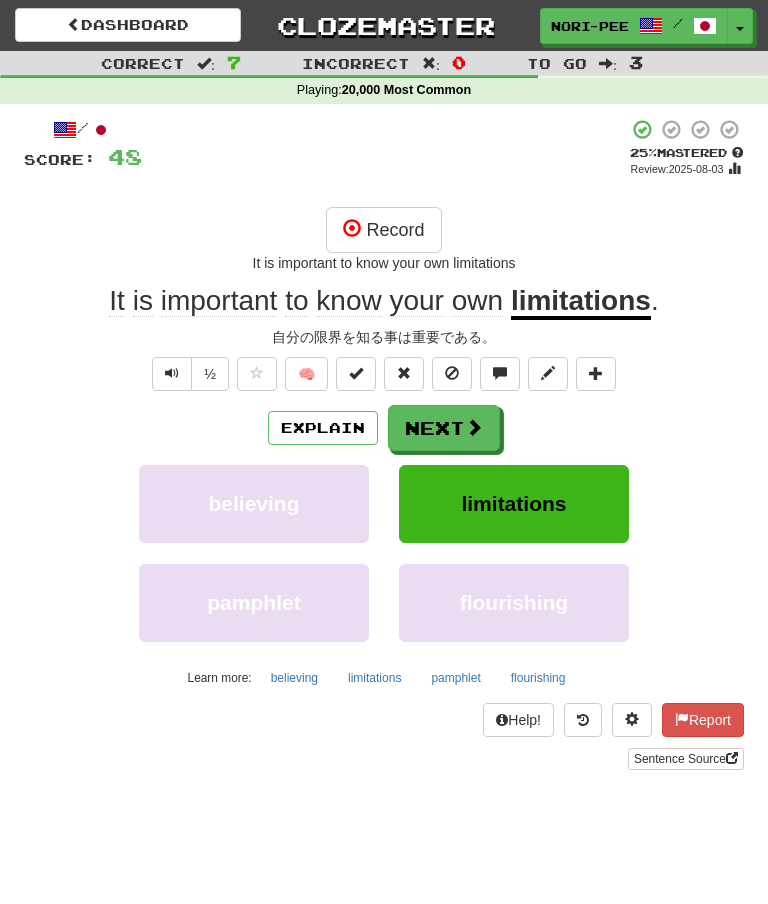 click on "/  Score:   48 + 4 25 %  Mastered Review:  2025-08-03   Record It is important to know your own limitations It   is   important   to   know   your   own   limitations . 自分の限界を知る事は重要である。 ½ 🧠 Explain Next believing limitations pamphlet flourishing Learn more: believing limitations pamphlet flourishing  Help!  Report Sentence Source" at bounding box center [384, 444] 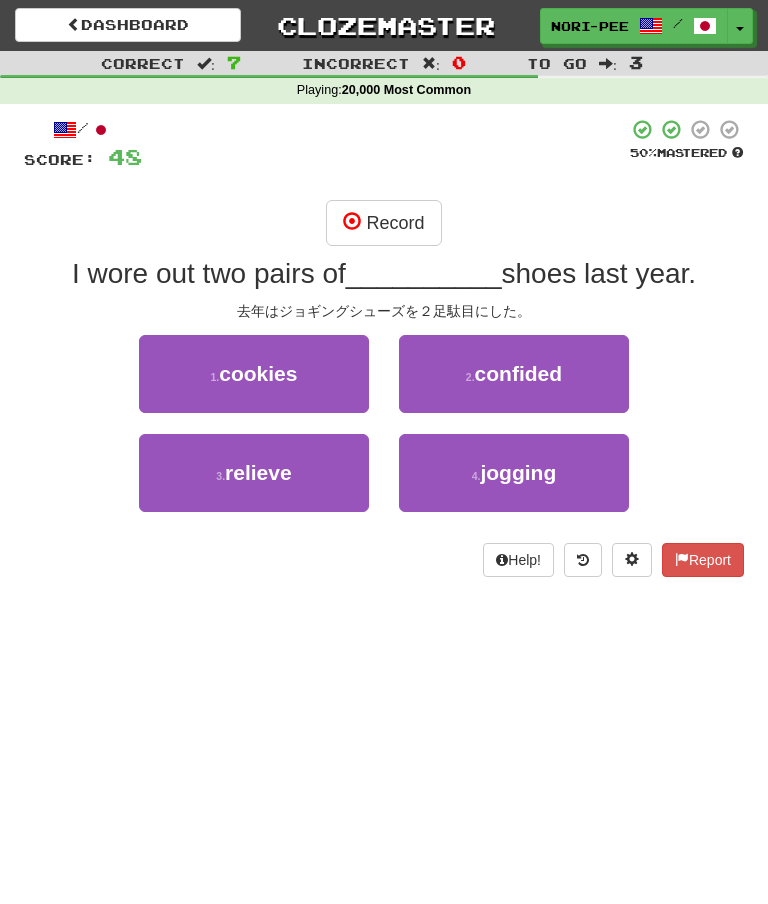 click on "Record" at bounding box center [383, 223] 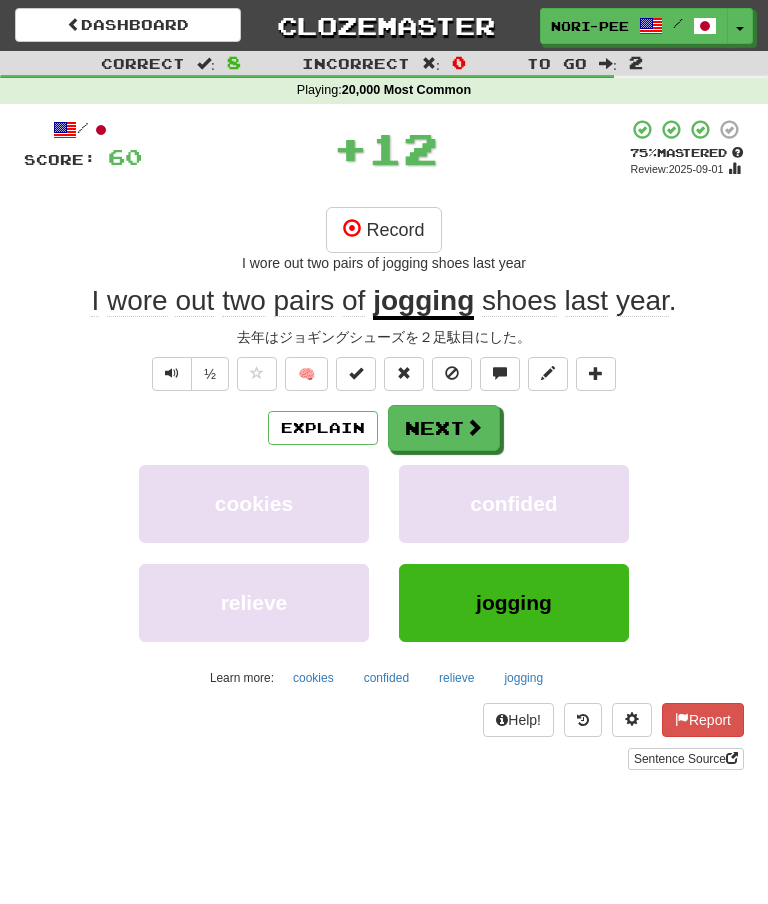 click on "Next" at bounding box center (444, 428) 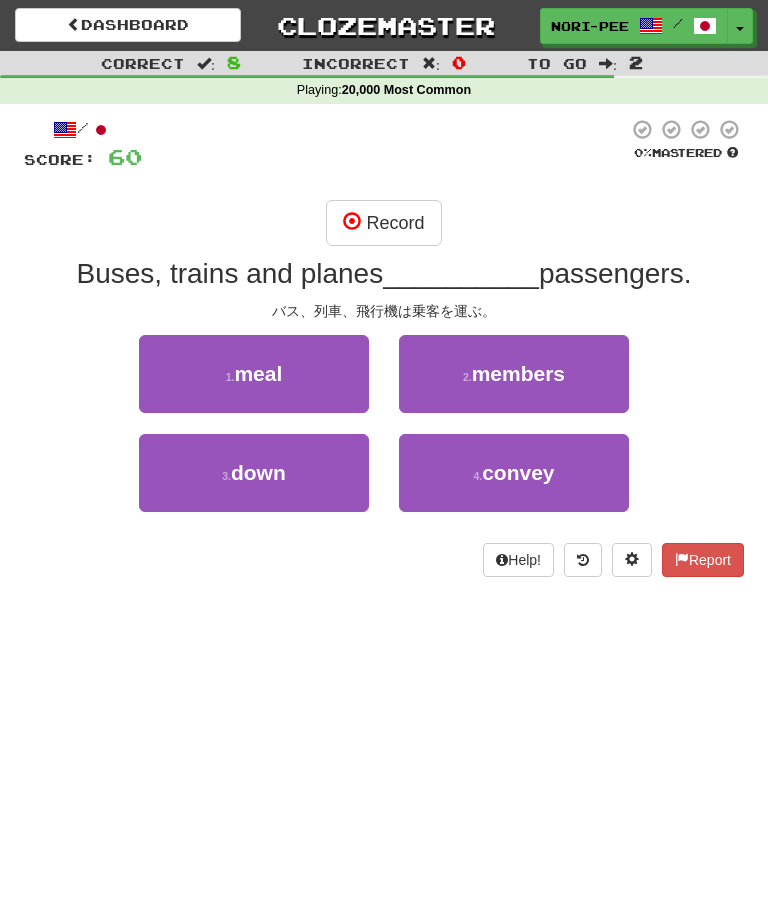 click on "Record" at bounding box center (383, 223) 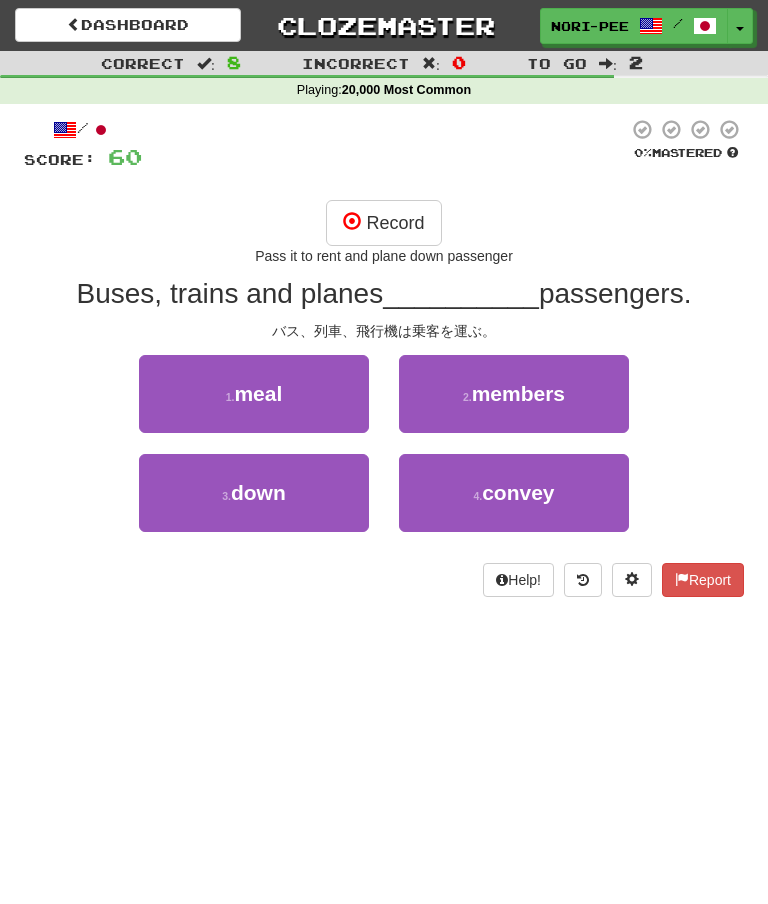 click on "Record" at bounding box center [383, 223] 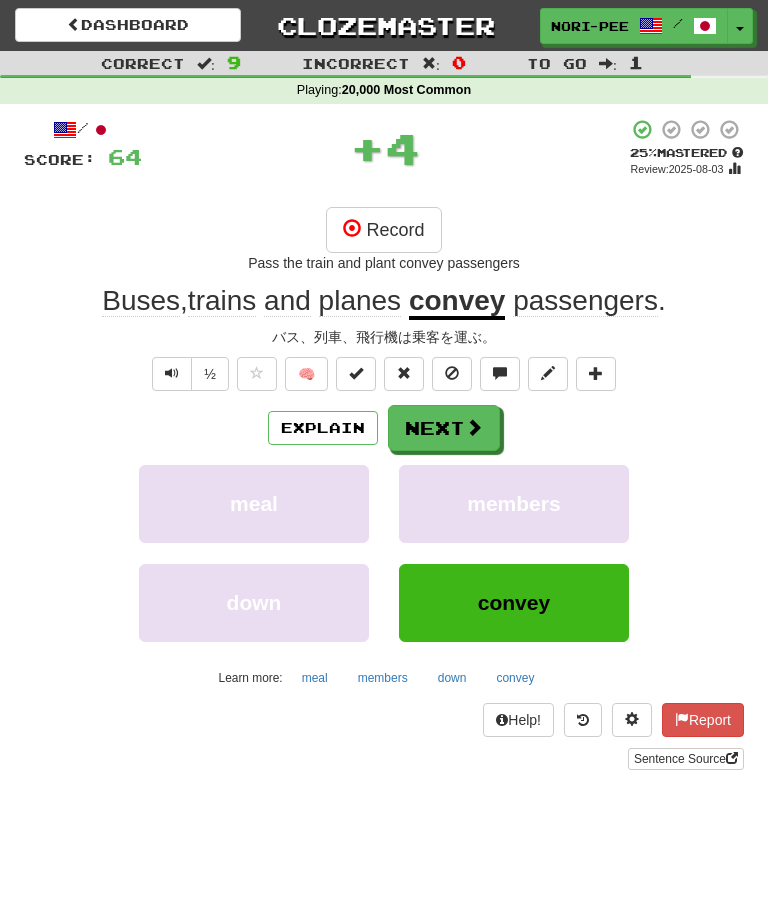 click on "Explain" at bounding box center [323, 428] 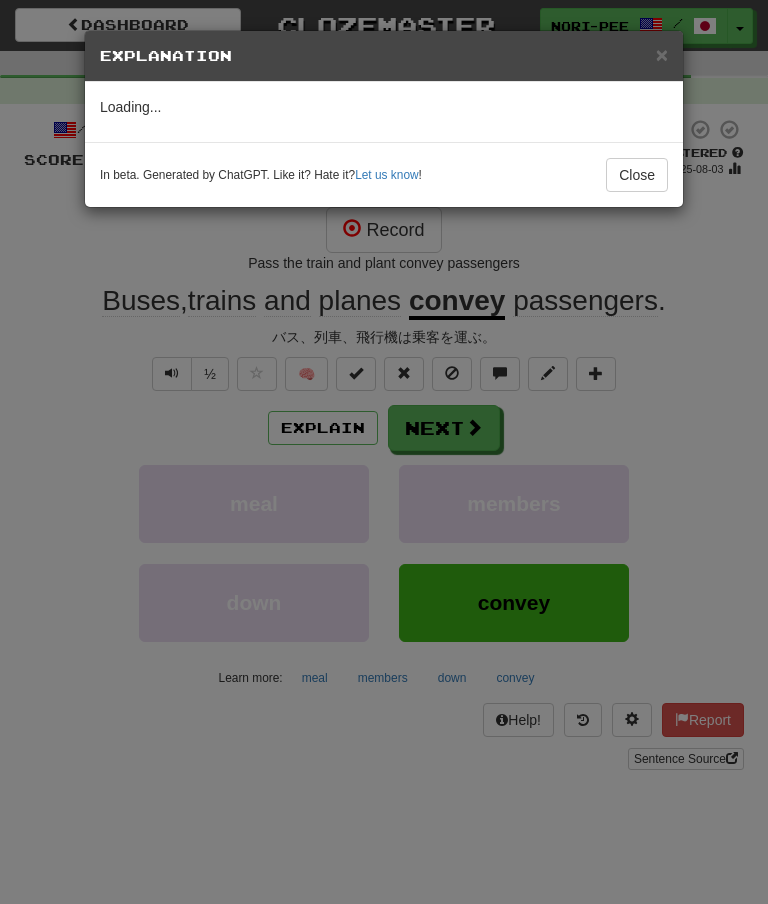 click on "Close" at bounding box center (637, 175) 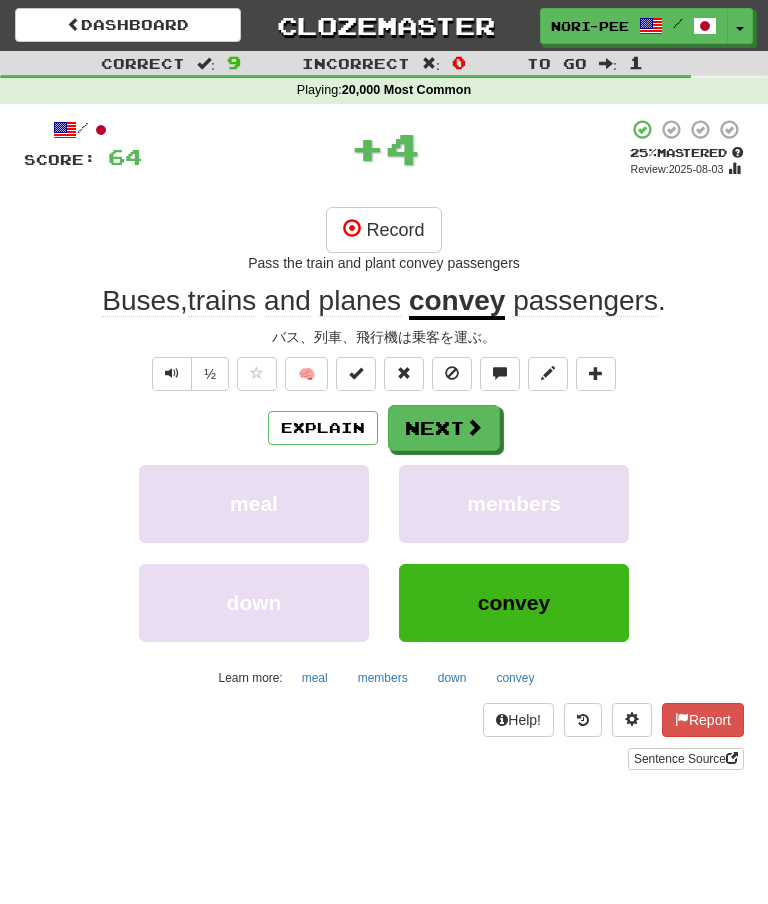 click on "Next" at bounding box center (444, 428) 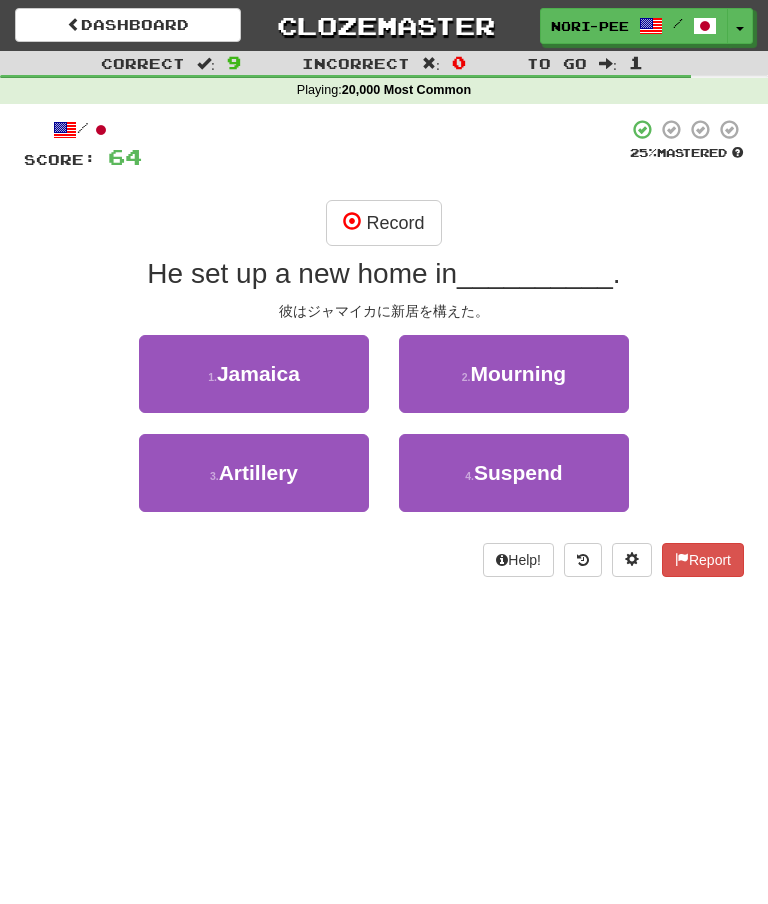 click on "Record" at bounding box center [383, 223] 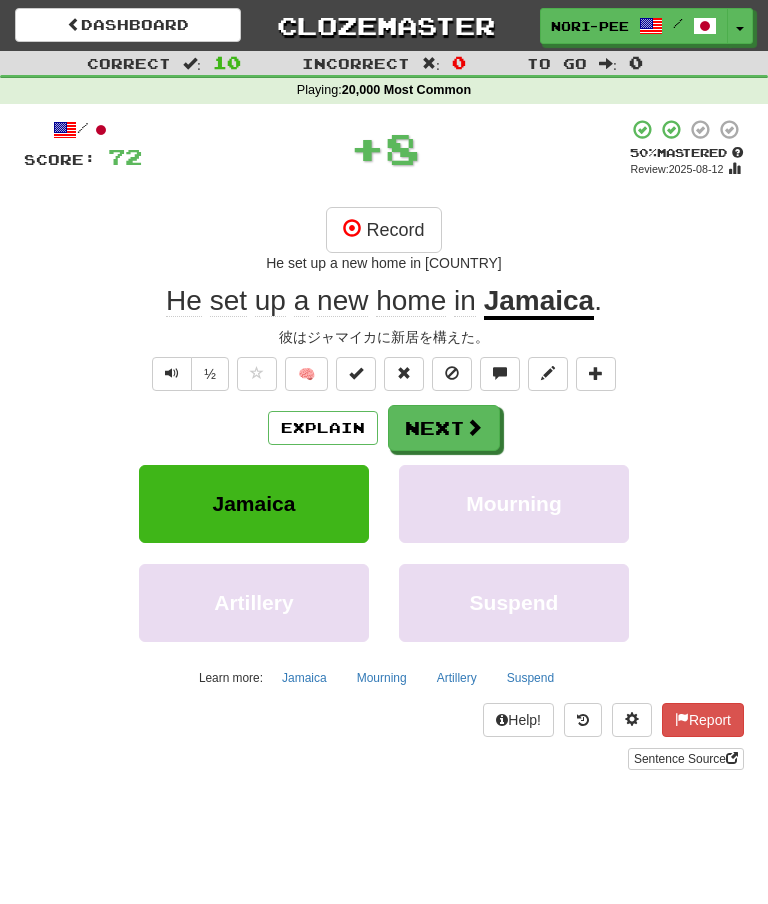 click on "Next" at bounding box center [444, 428] 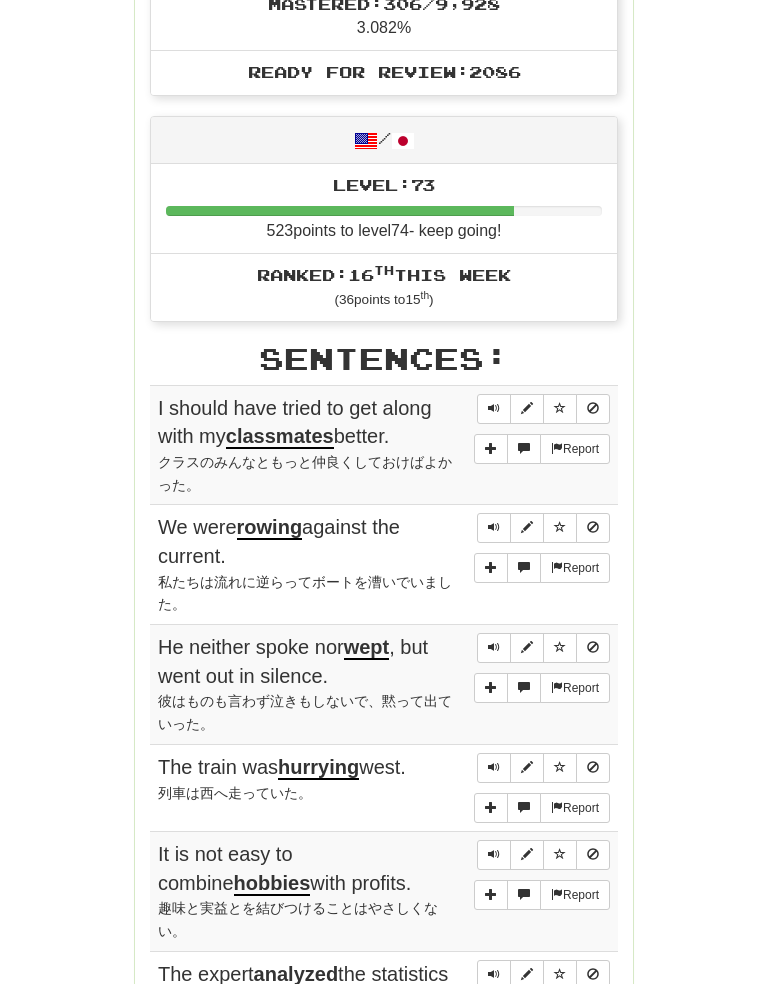 scroll, scrollTop: 827, scrollLeft: 0, axis: vertical 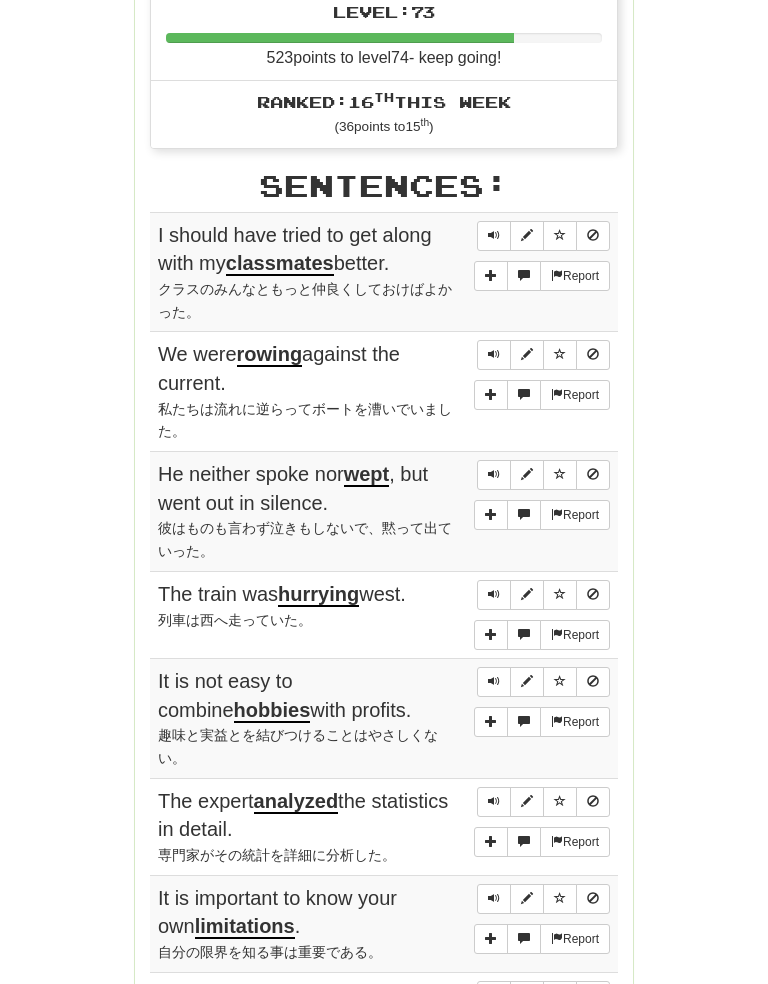 click at bounding box center (494, 475) 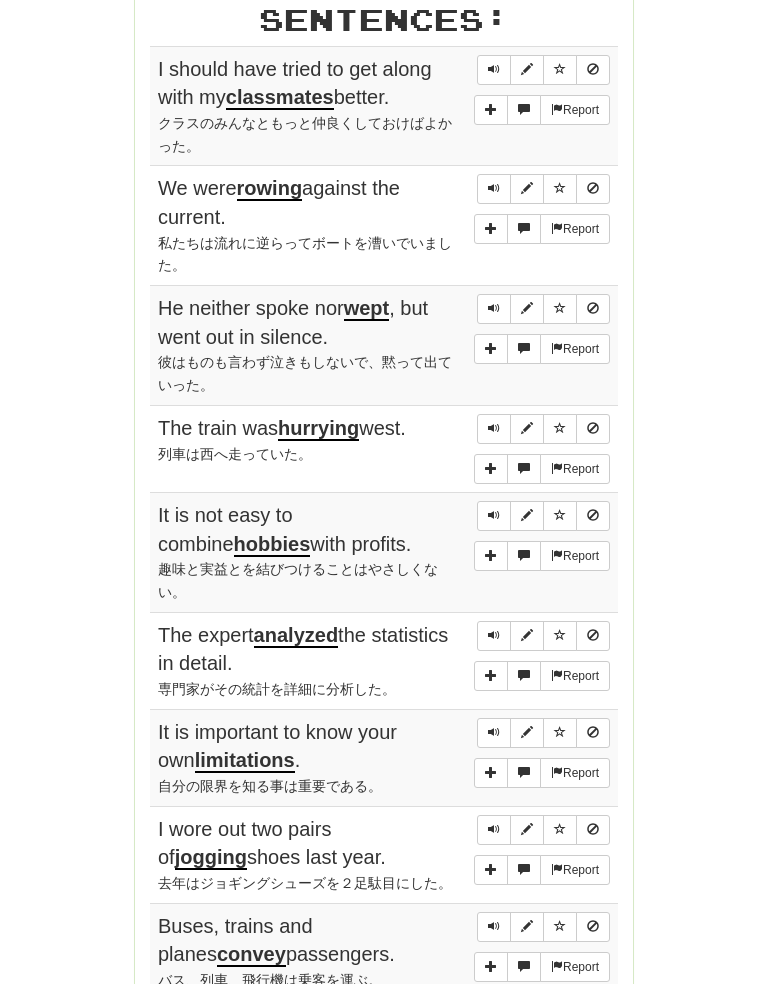scroll, scrollTop: 1171, scrollLeft: 0, axis: vertical 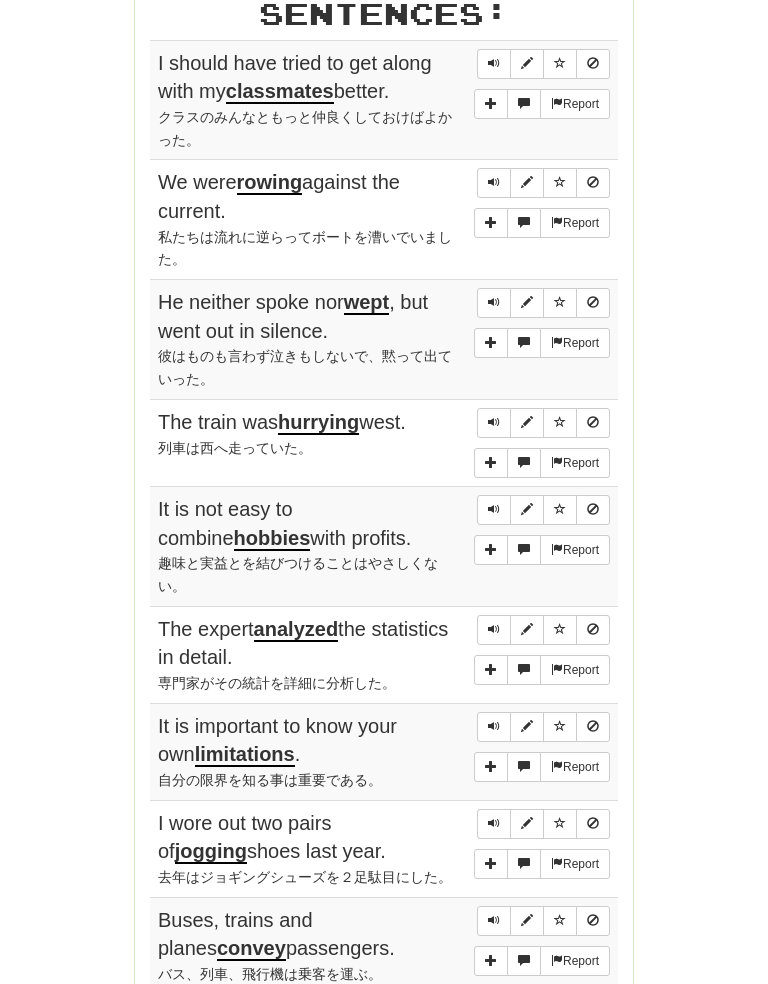click at bounding box center [494, 510] 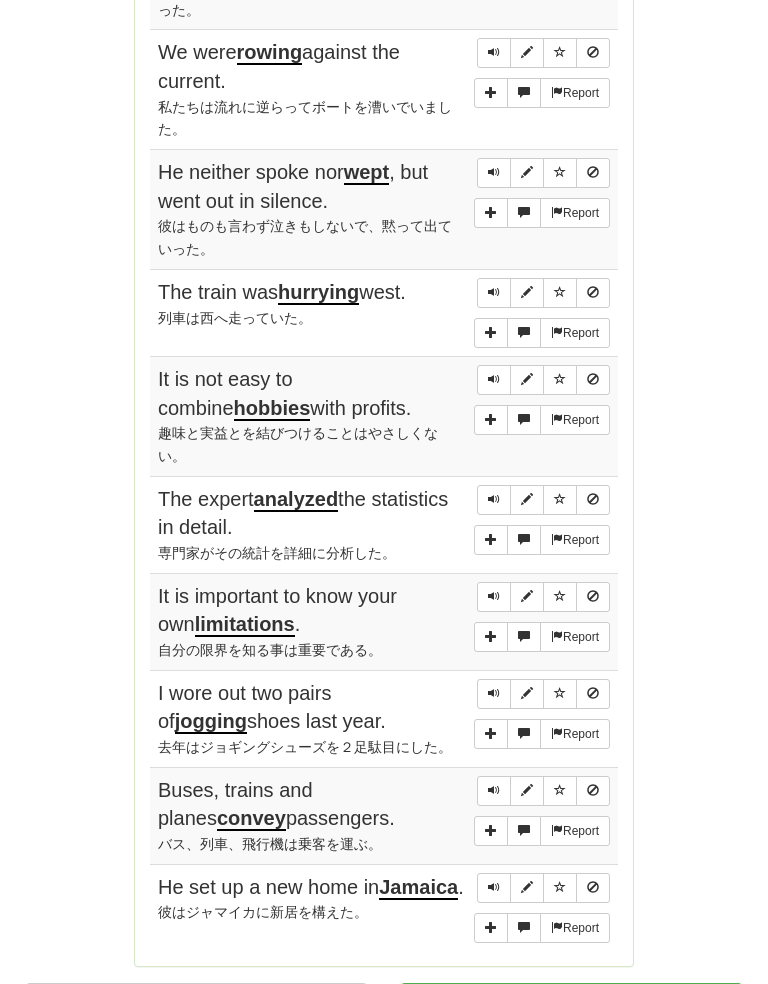 scroll, scrollTop: 1308, scrollLeft: 0, axis: vertical 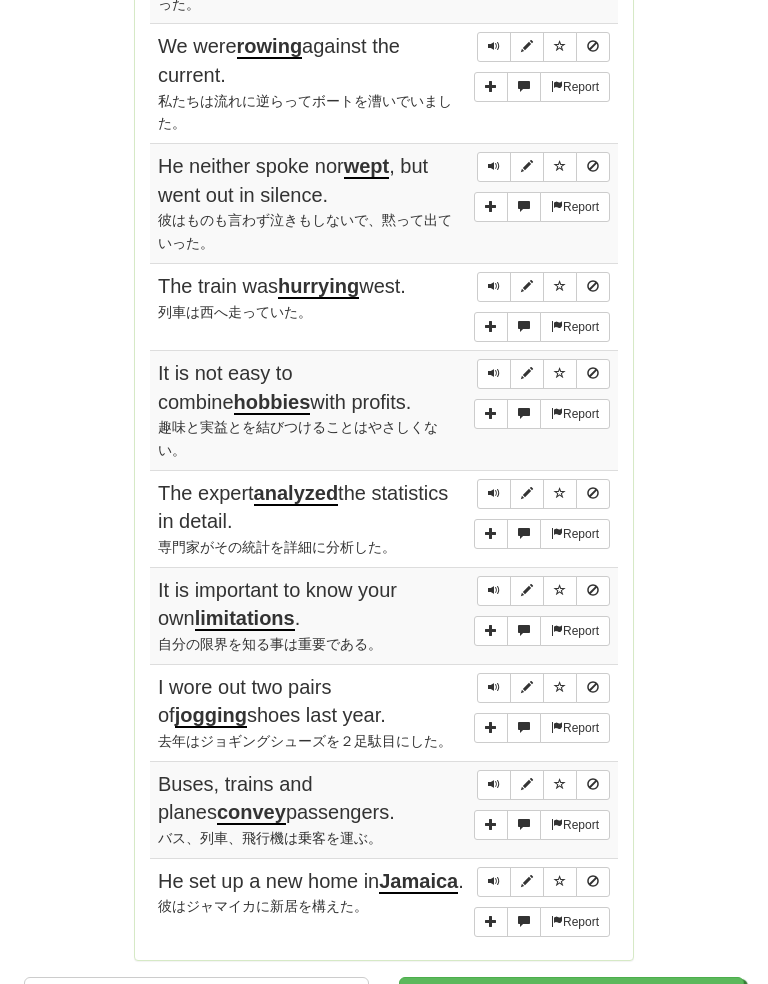 click at bounding box center [494, 493] 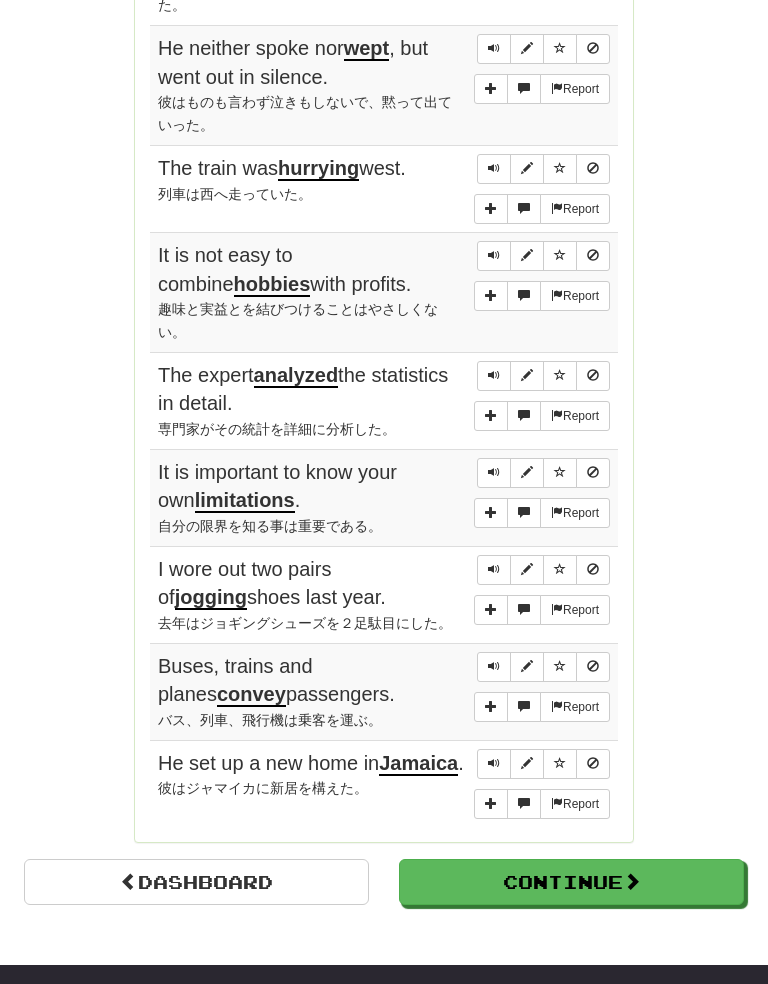 scroll, scrollTop: 1474, scrollLeft: 0, axis: vertical 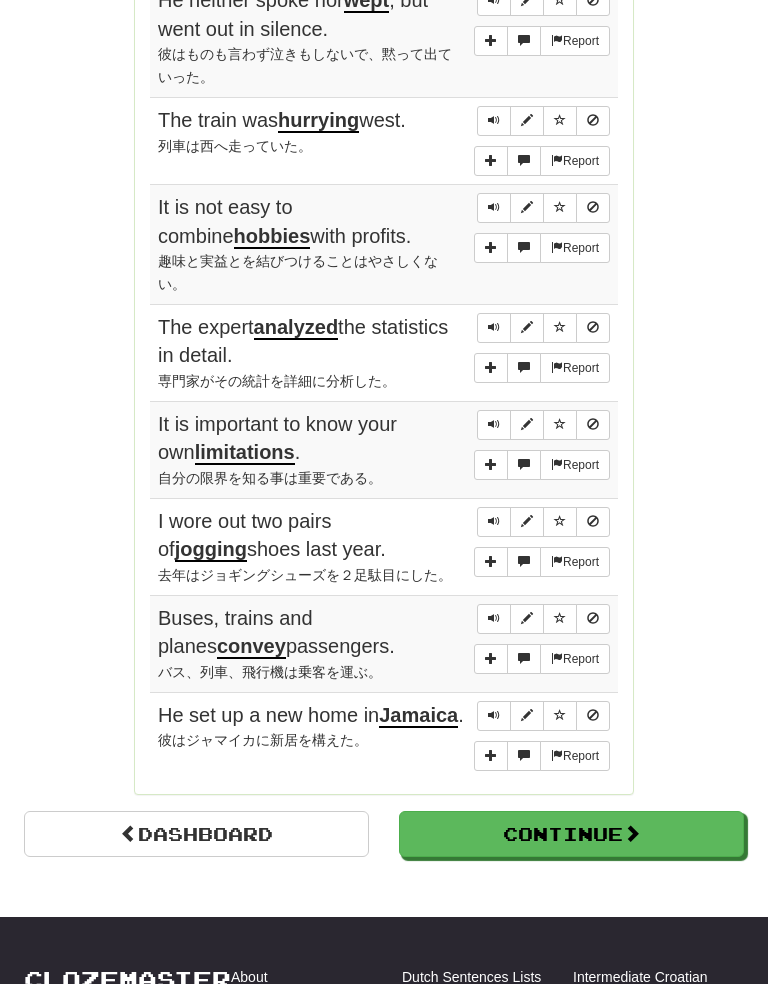 click at bounding box center [494, 521] 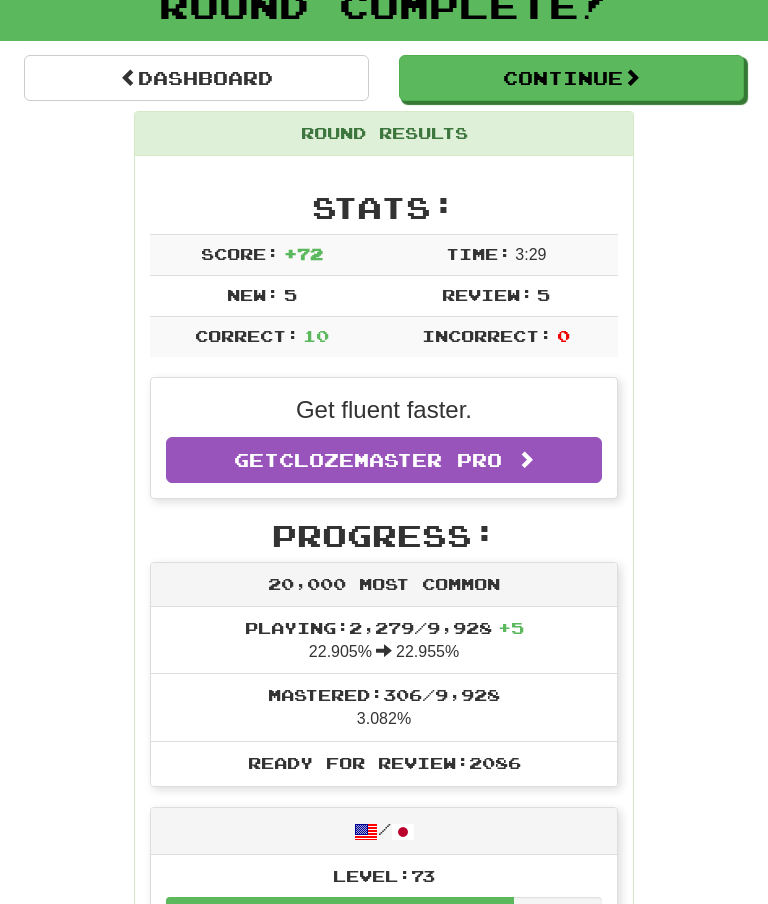 scroll, scrollTop: 0, scrollLeft: 0, axis: both 